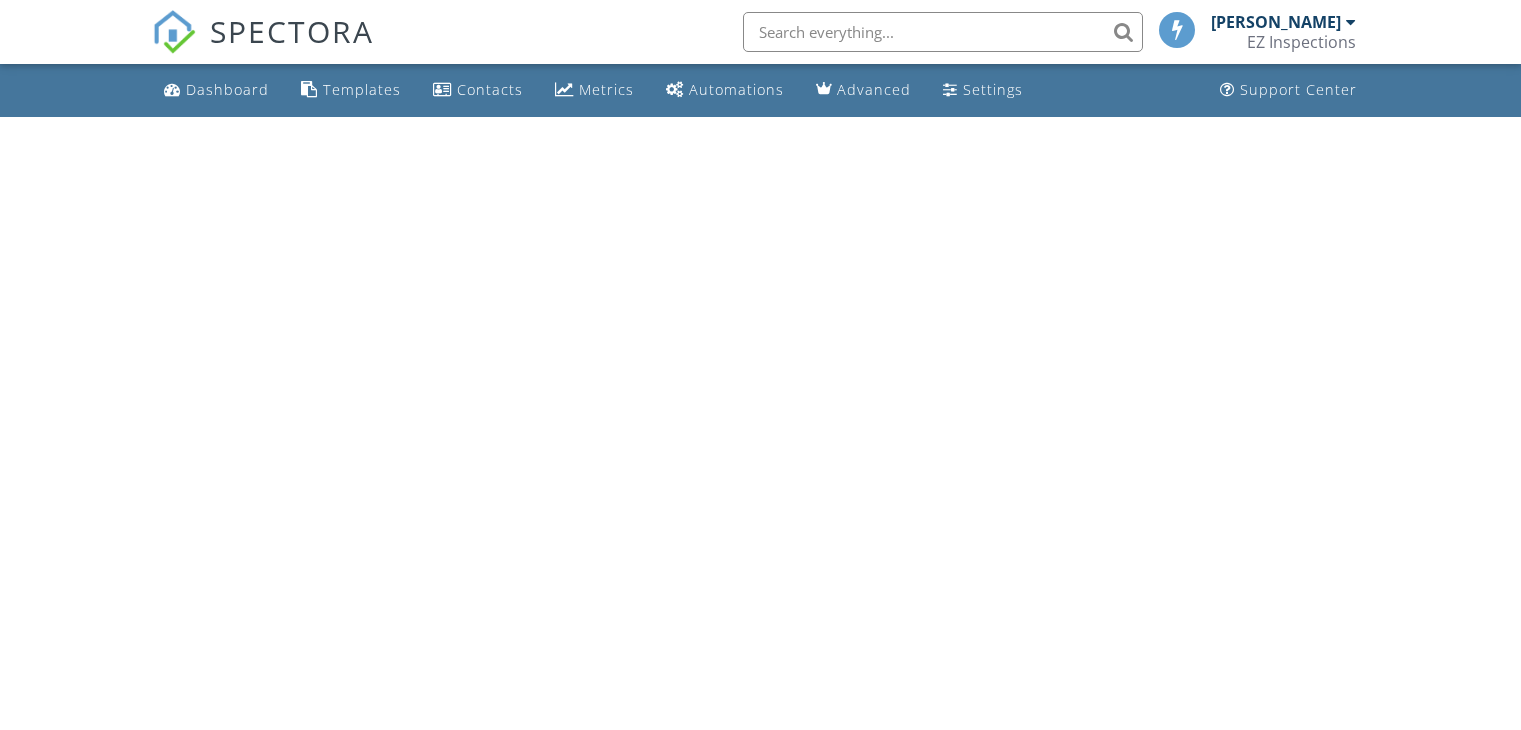 scroll, scrollTop: 0, scrollLeft: 0, axis: both 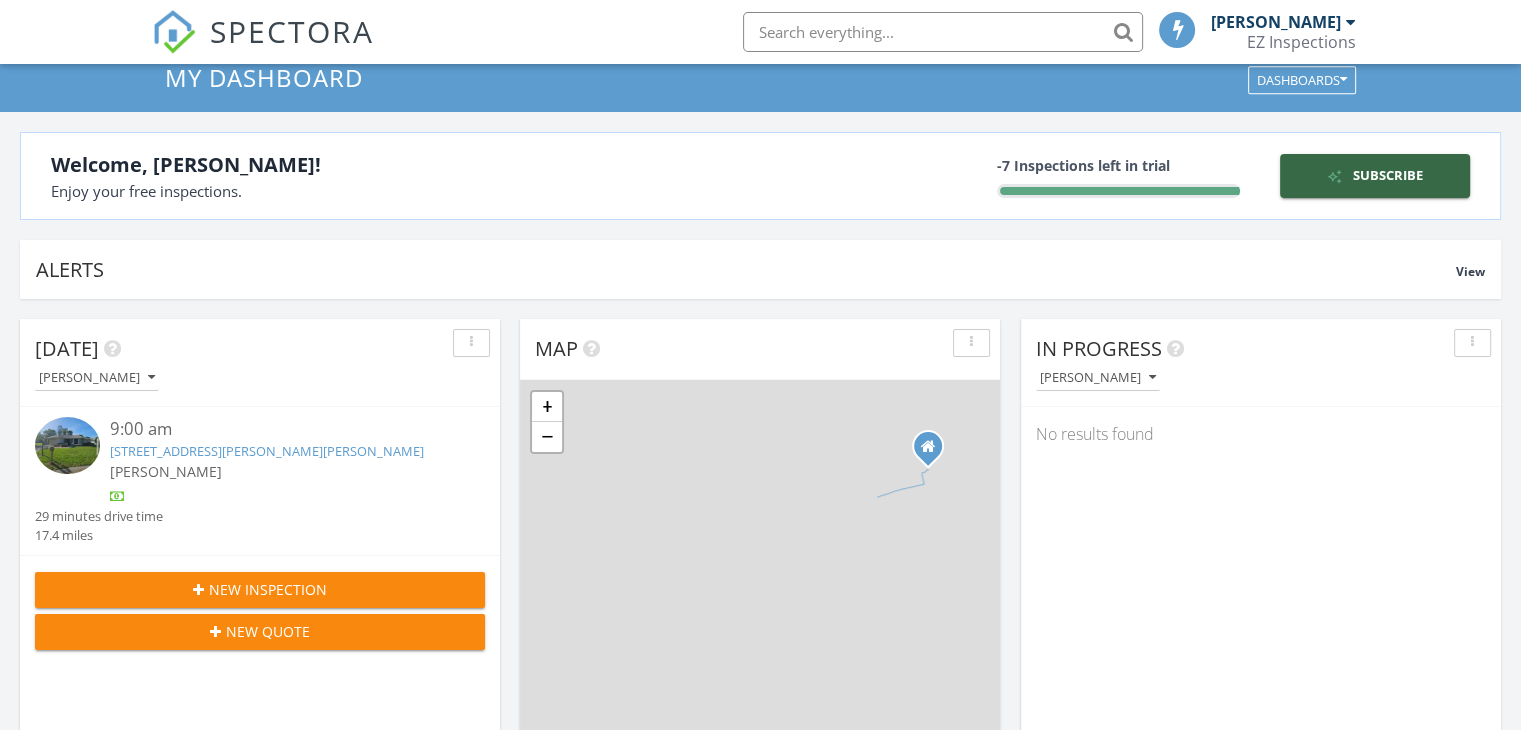 click on "SPECTORA
Ezra Torres
EZ Inspections
Role:
Inspector
Dashboard
New Inspection
Inspections
Calendar
Template Editor
Contacts
Automations
Team
Metrics
Payments
Data Exports
Billing
Reporting
Advanced
Settings
What's New
Sign Out
Dashboard
Templates
Contacts
Metrics
Automations
Advanced
Settings
Support Center
All schedulers
Refresh
Drafts of appointments that are not yet booked. These automatically clear after 7 days
Refresh
Refresh" at bounding box center [760, 1391] 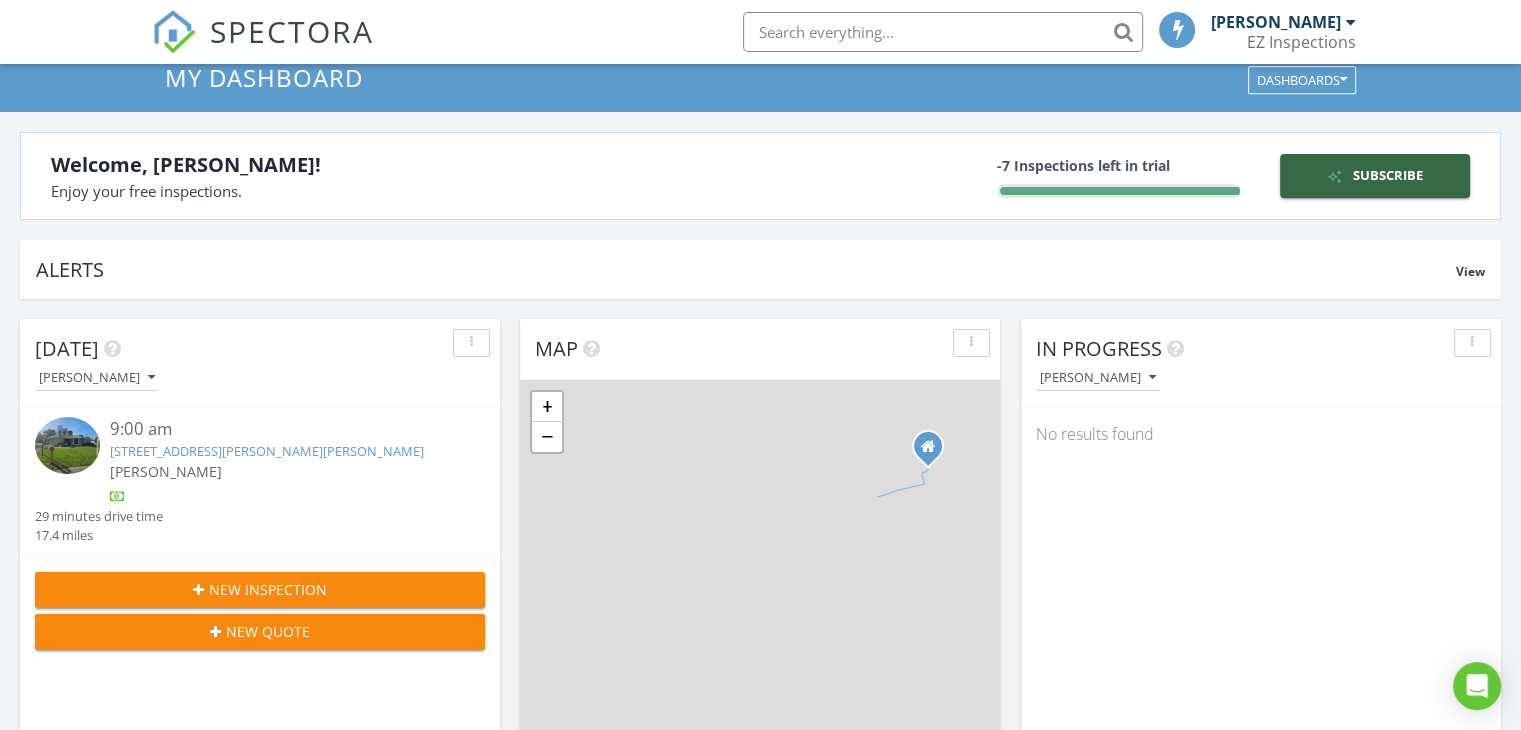 scroll, scrollTop: 113, scrollLeft: 0, axis: vertical 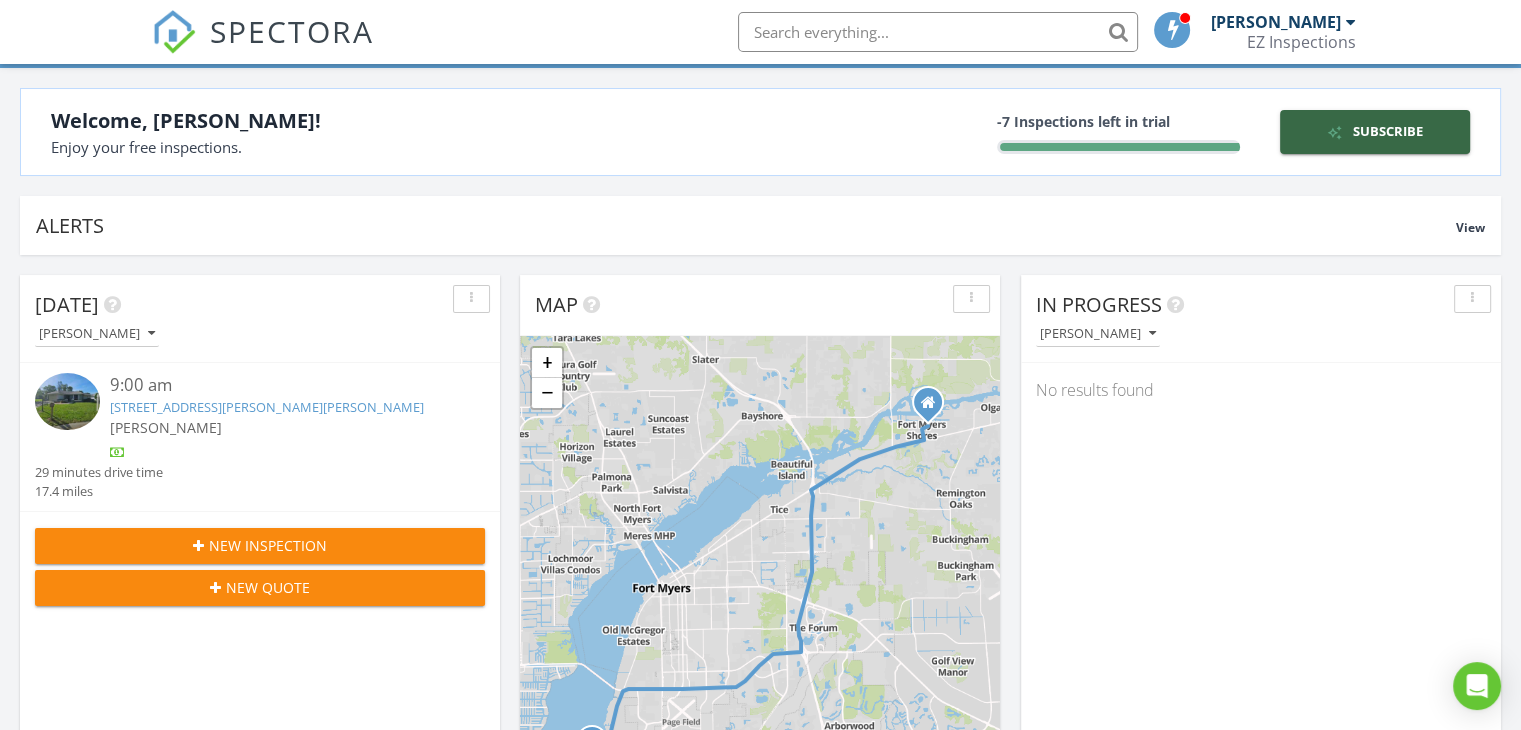 click on "12331 McGregor blvd , Fort myers , FL 33919" at bounding box center [267, 407] 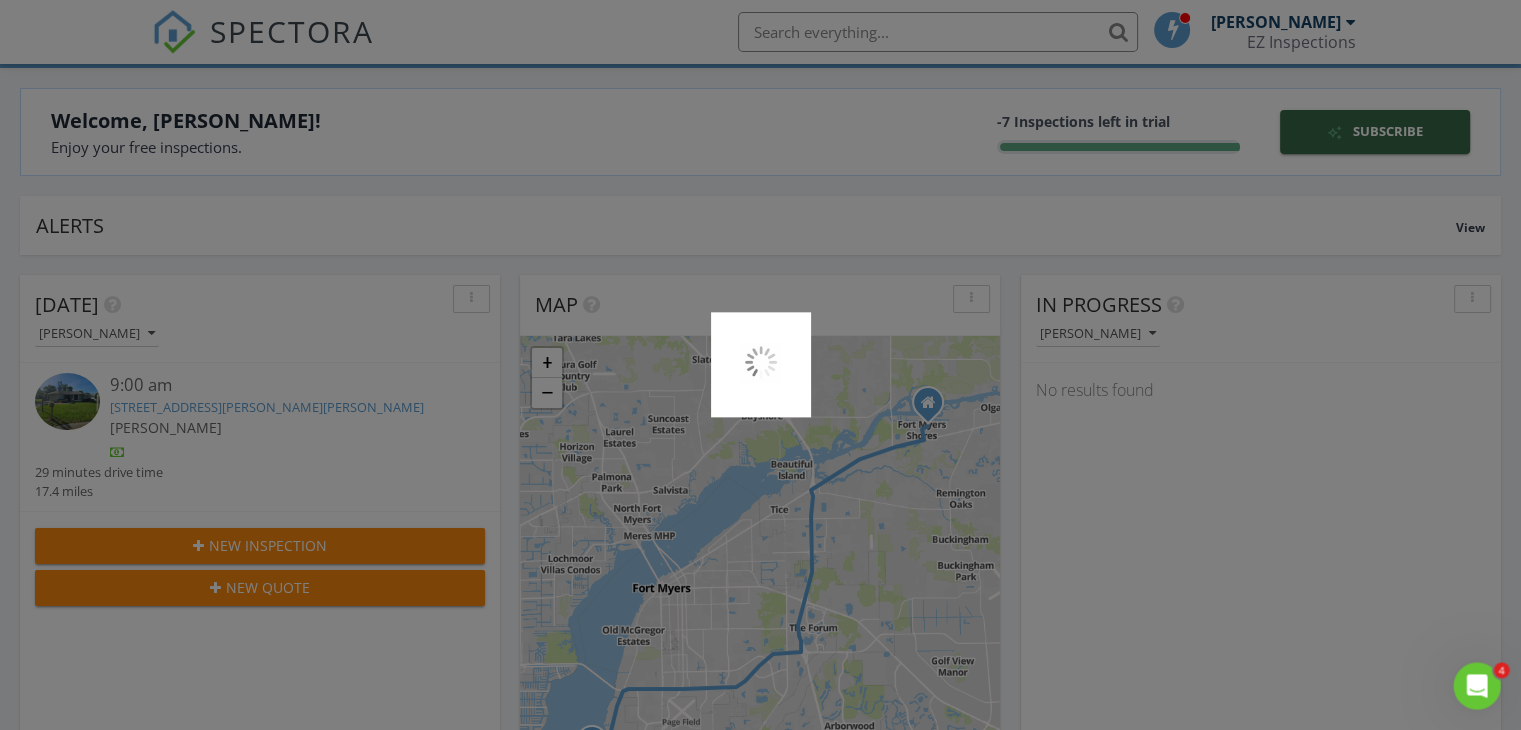 scroll, scrollTop: 0, scrollLeft: 0, axis: both 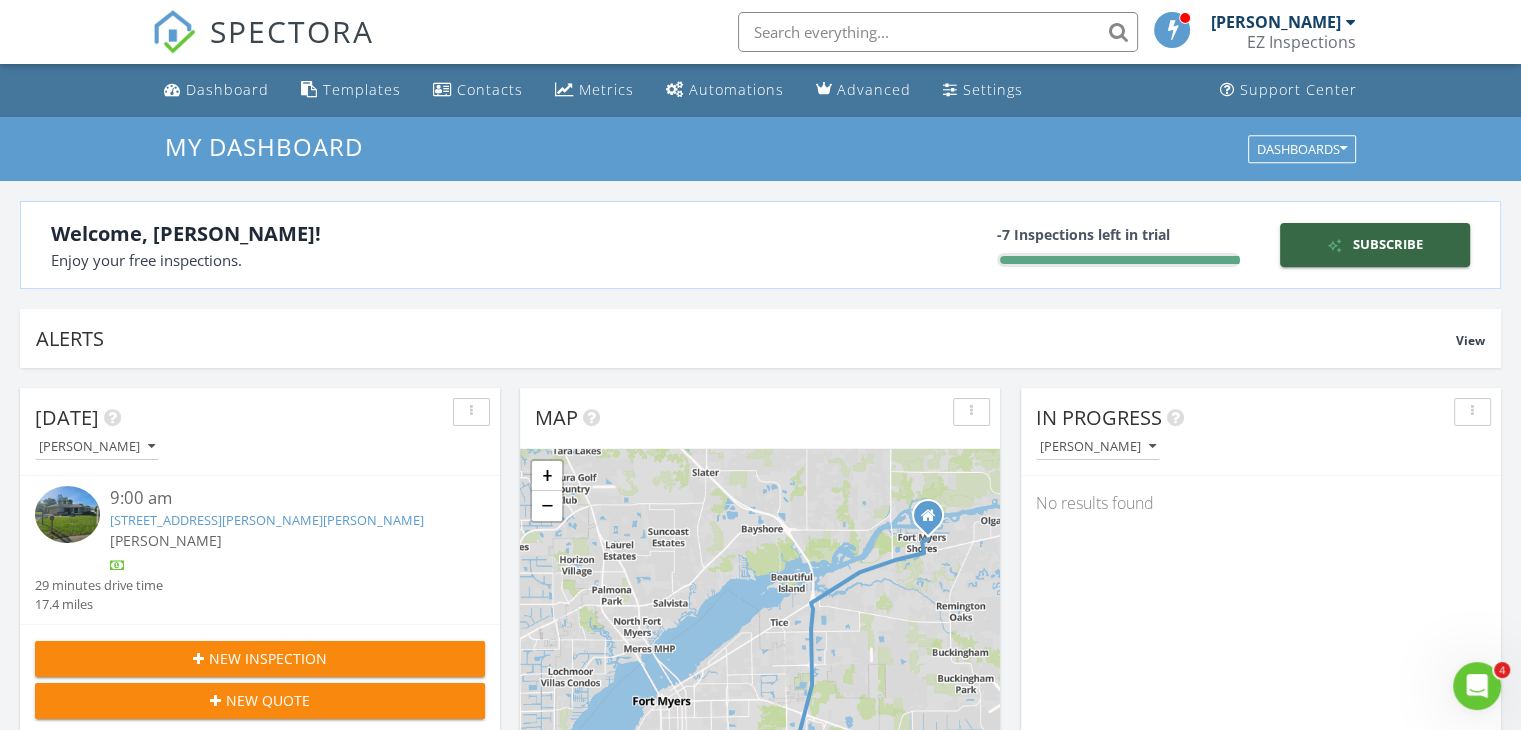click on "12331 McGregor blvd , Fort myers , FL 33919" at bounding box center (267, 520) 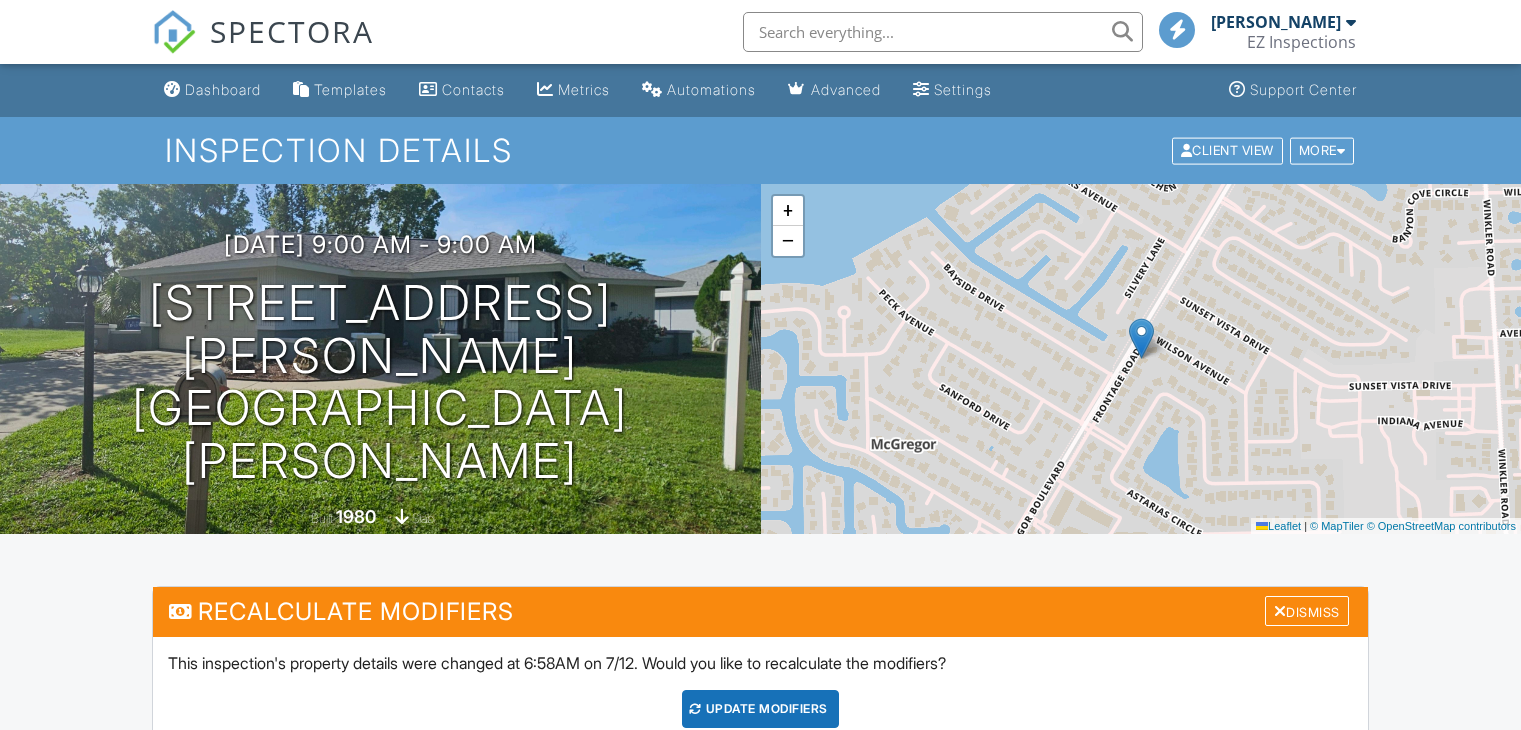 click on "Edit" at bounding box center [812, 923] 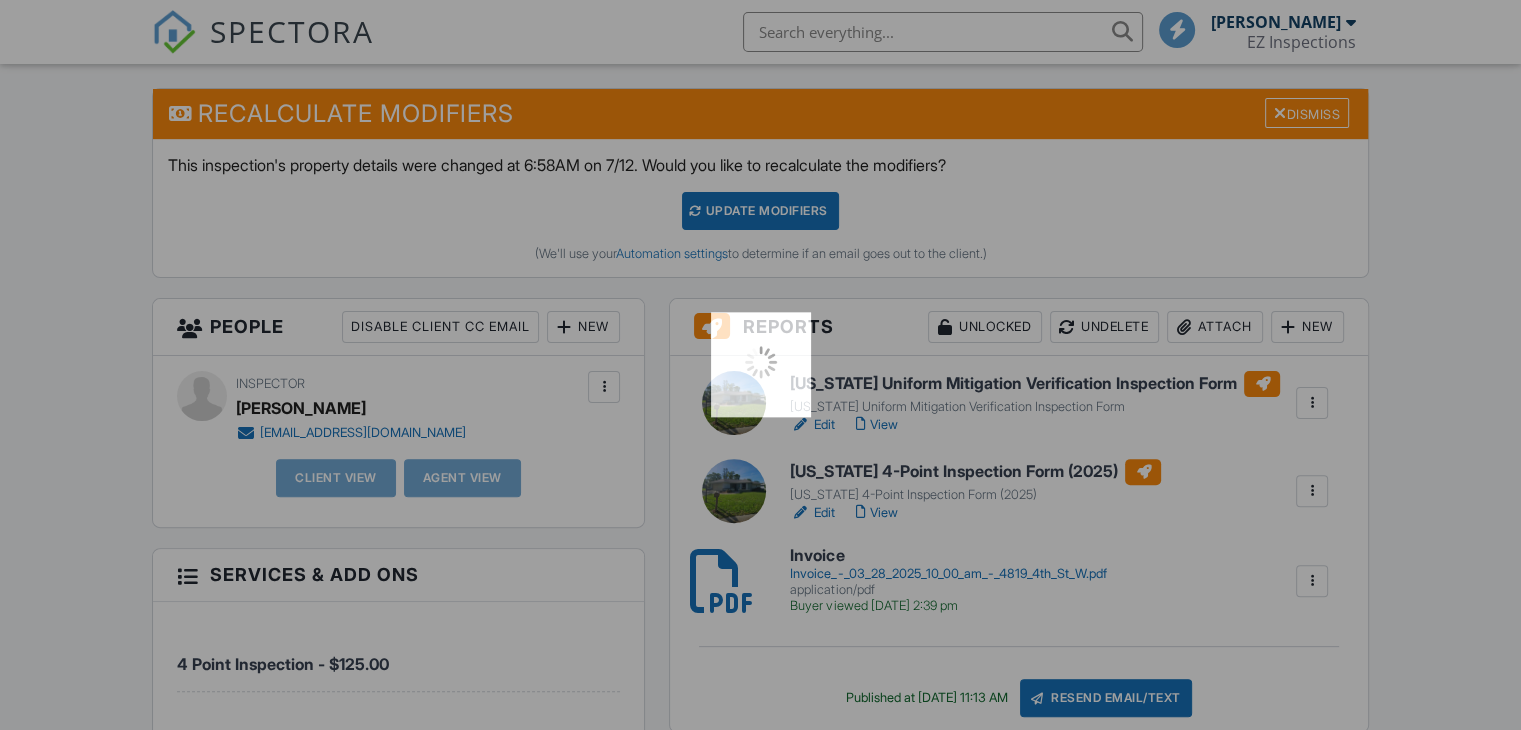scroll, scrollTop: 498, scrollLeft: 0, axis: vertical 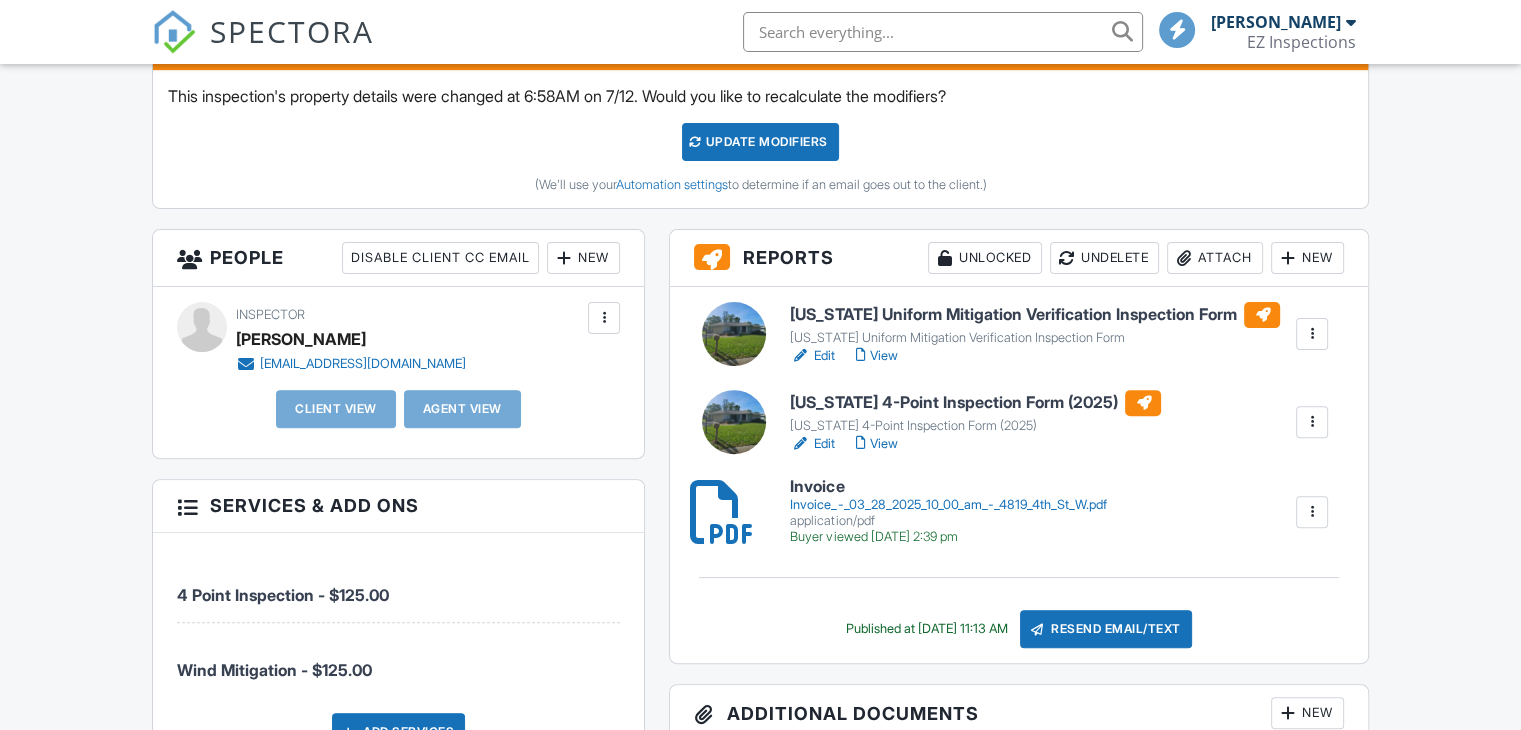 click at bounding box center [1312, 512] 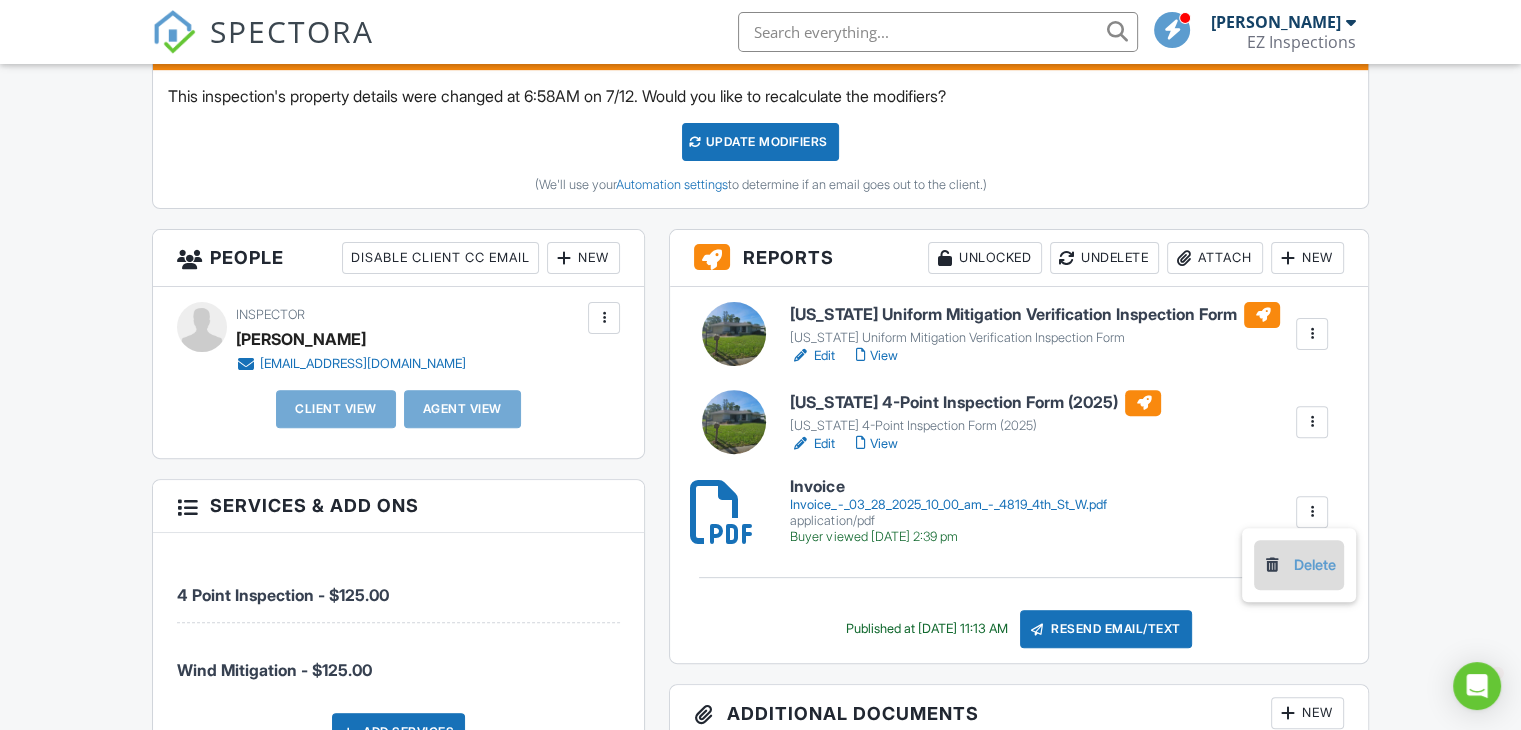 click on "Delete" at bounding box center [1299, 565] 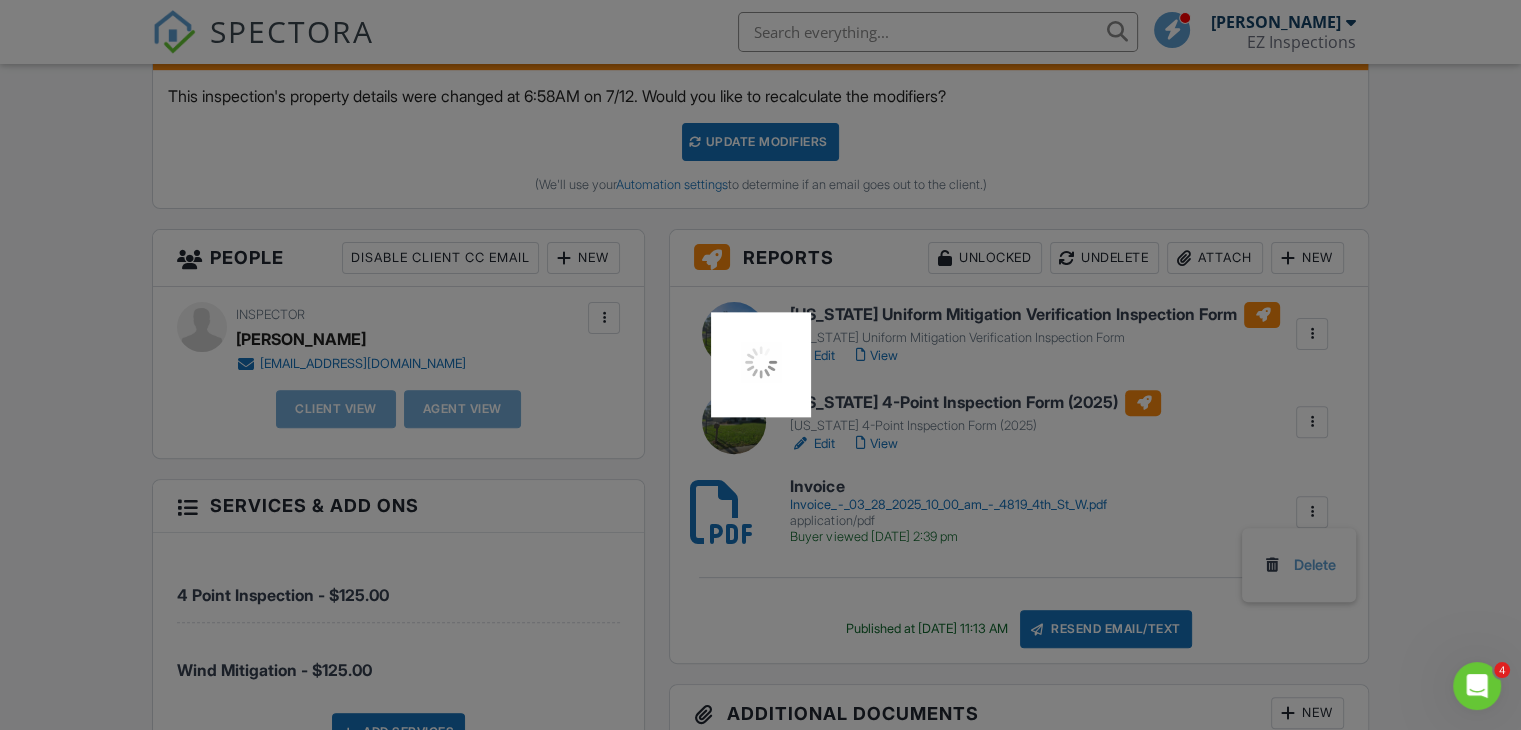 scroll, scrollTop: 0, scrollLeft: 0, axis: both 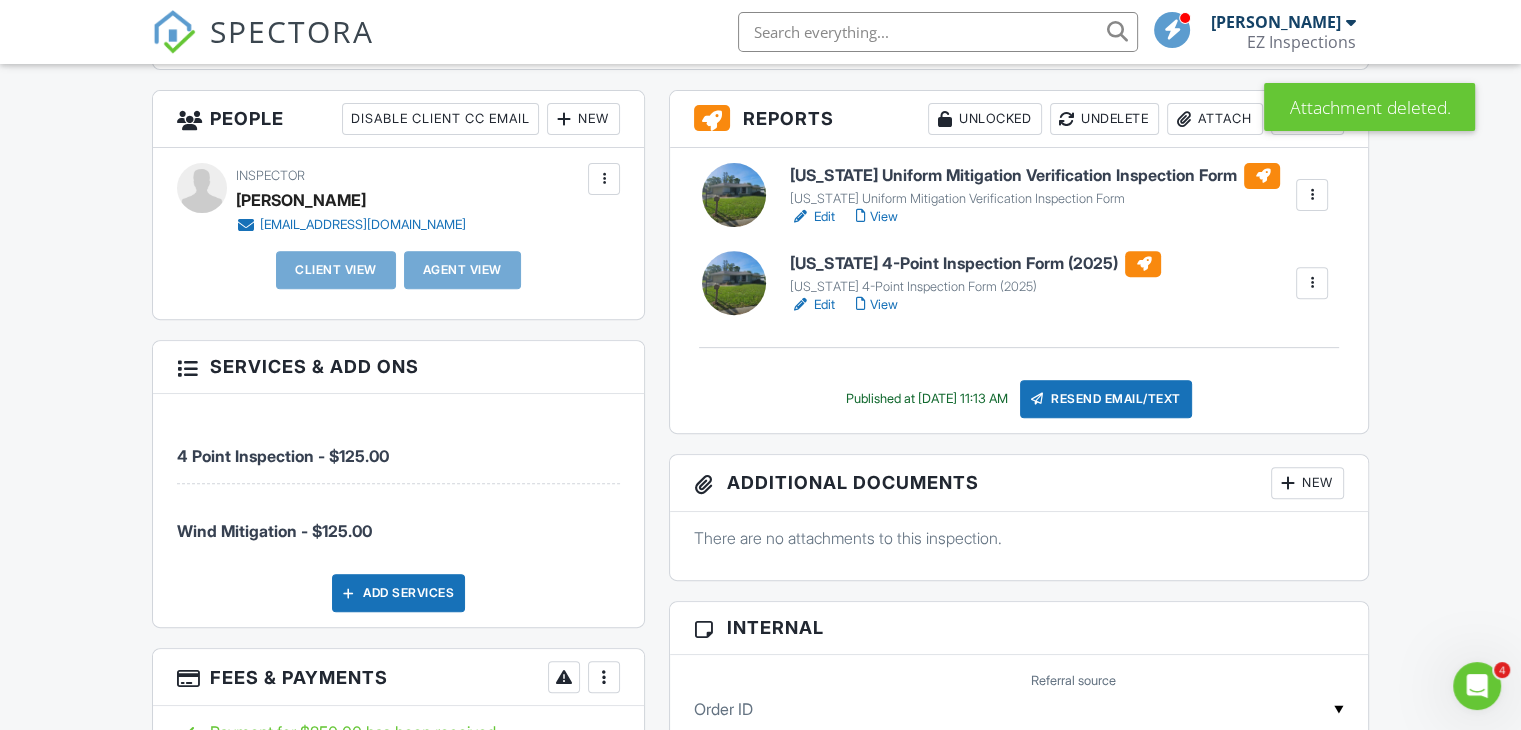 click at bounding box center (564, 119) 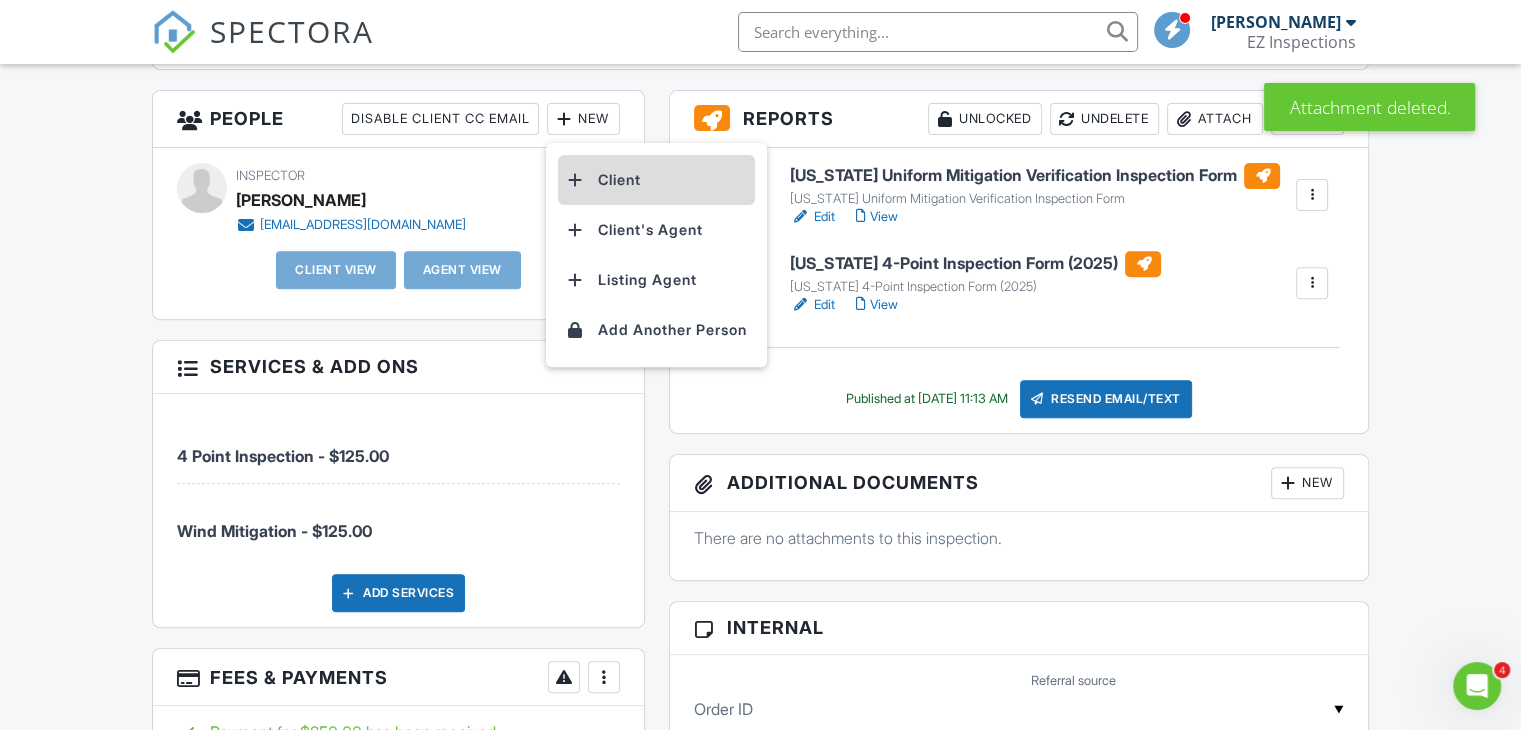 click at bounding box center [576, 180] 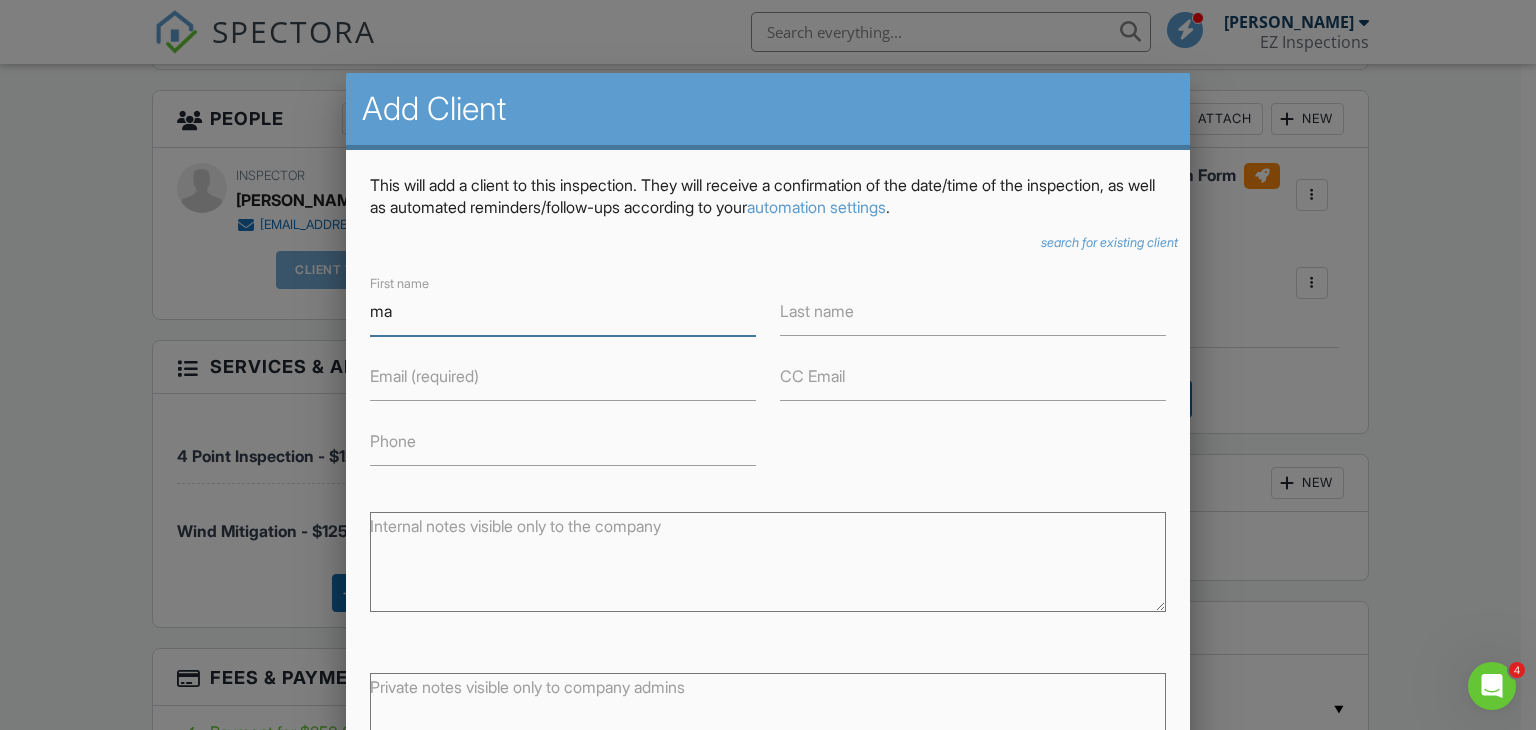 type on "m" 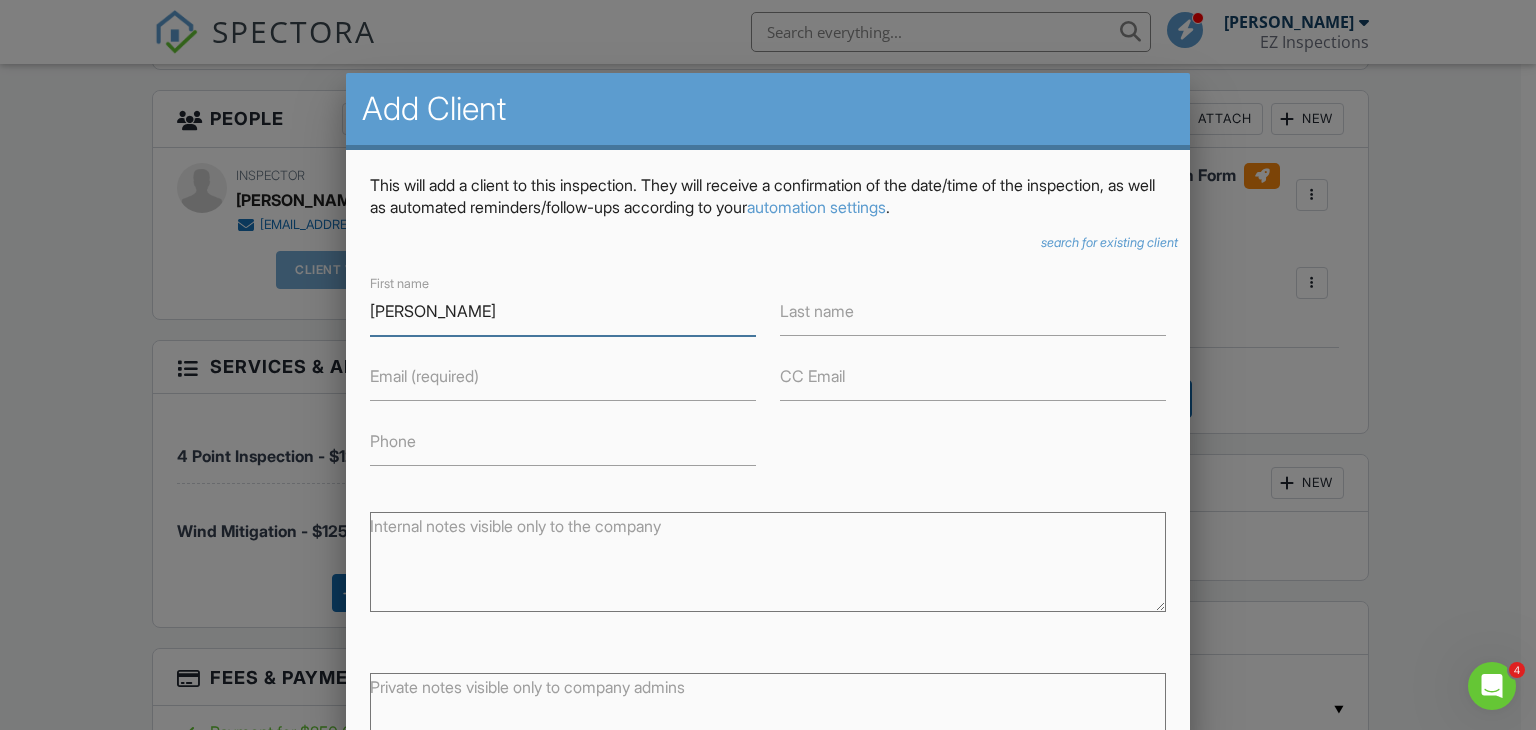 type on "Marcos" 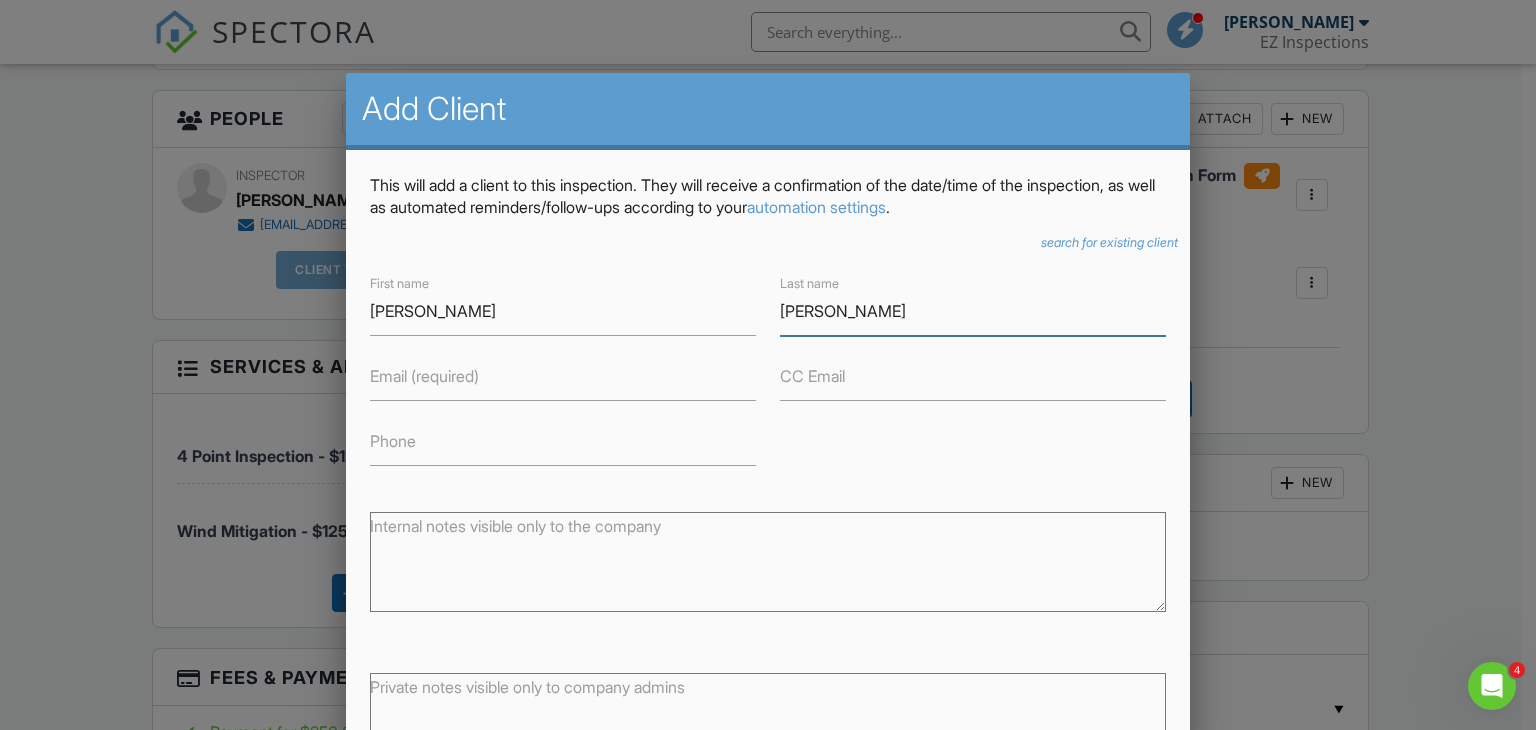 type on "Diaz" 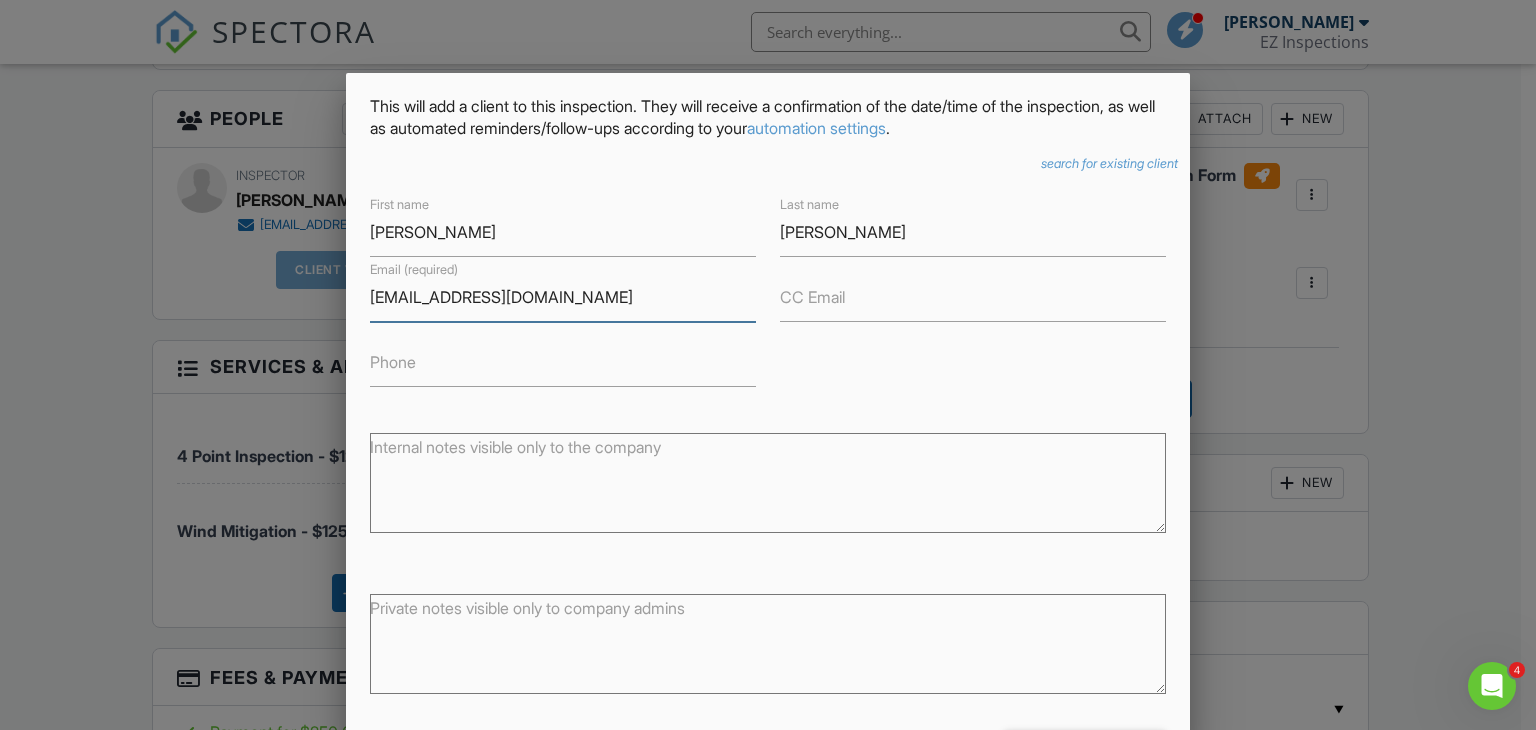 scroll, scrollTop: 135, scrollLeft: 0, axis: vertical 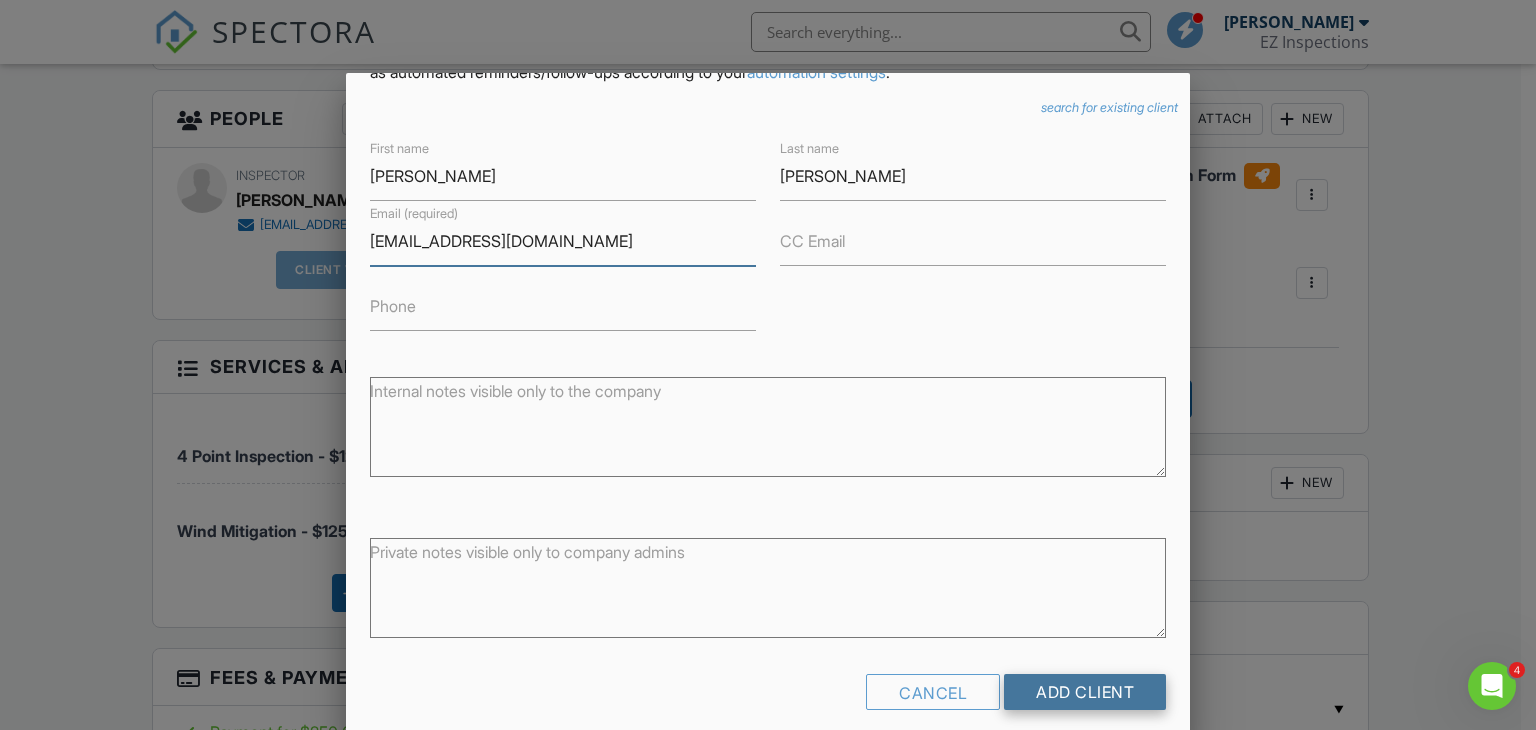 type on "ammocrafters@gmail.com" 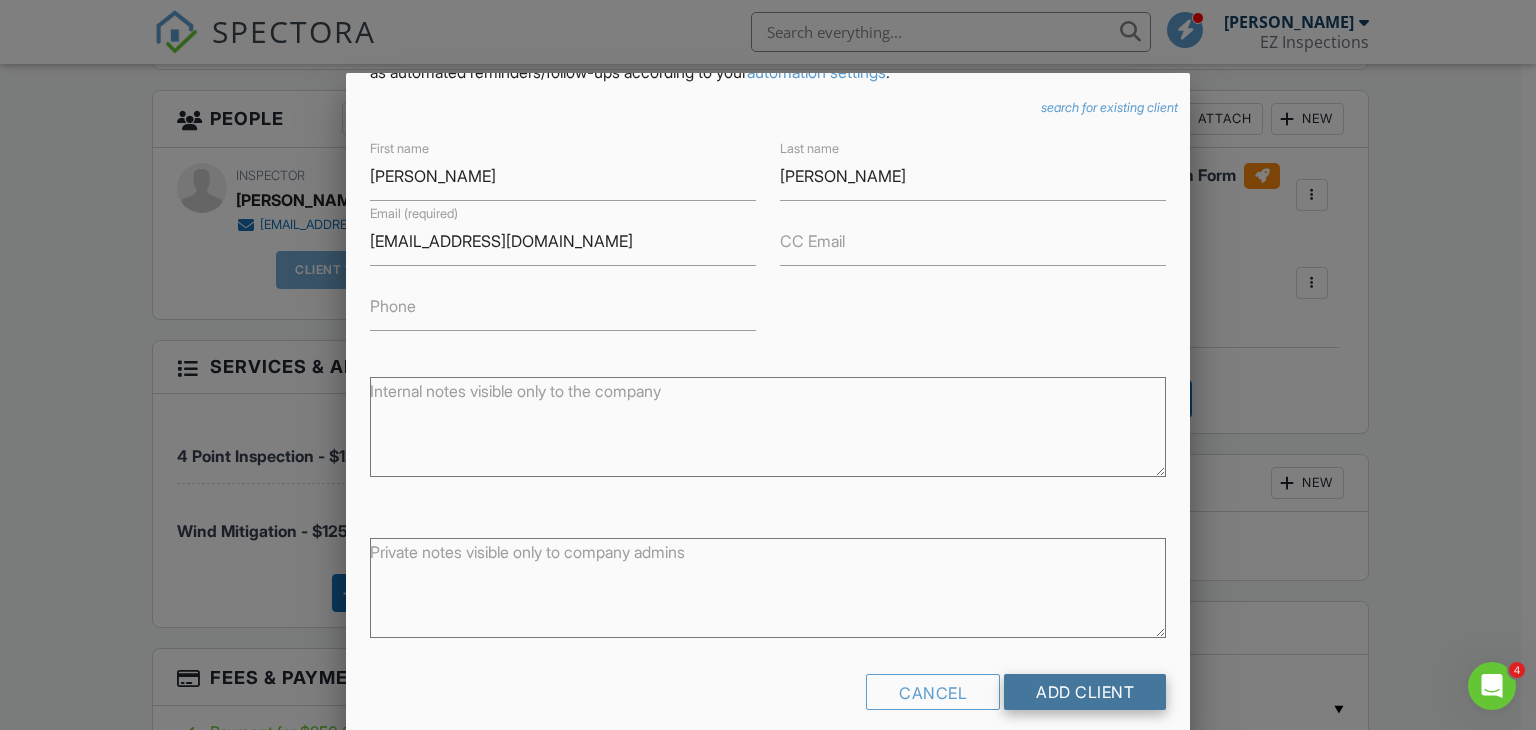 click on "Add Client" at bounding box center (1085, 692) 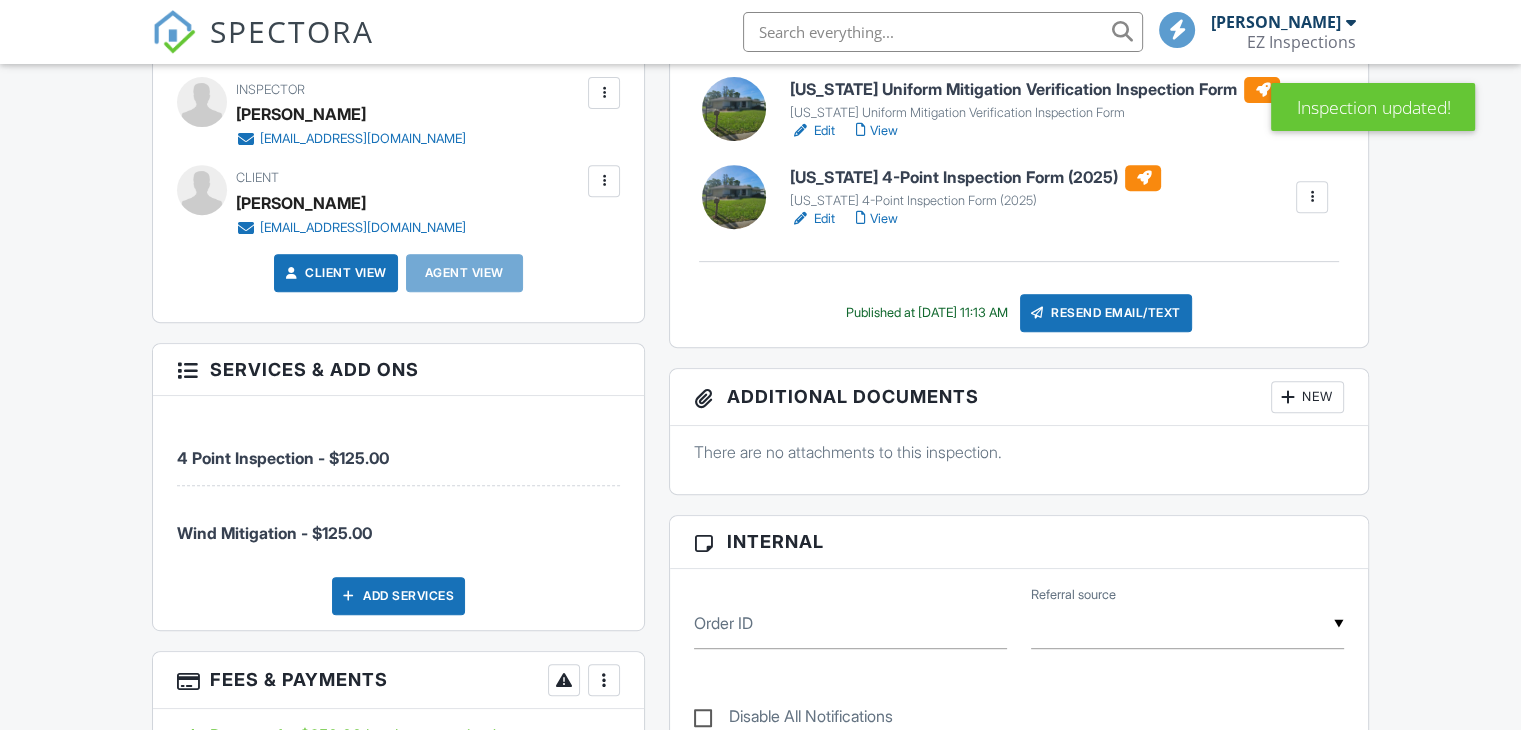 scroll, scrollTop: 792, scrollLeft: 0, axis: vertical 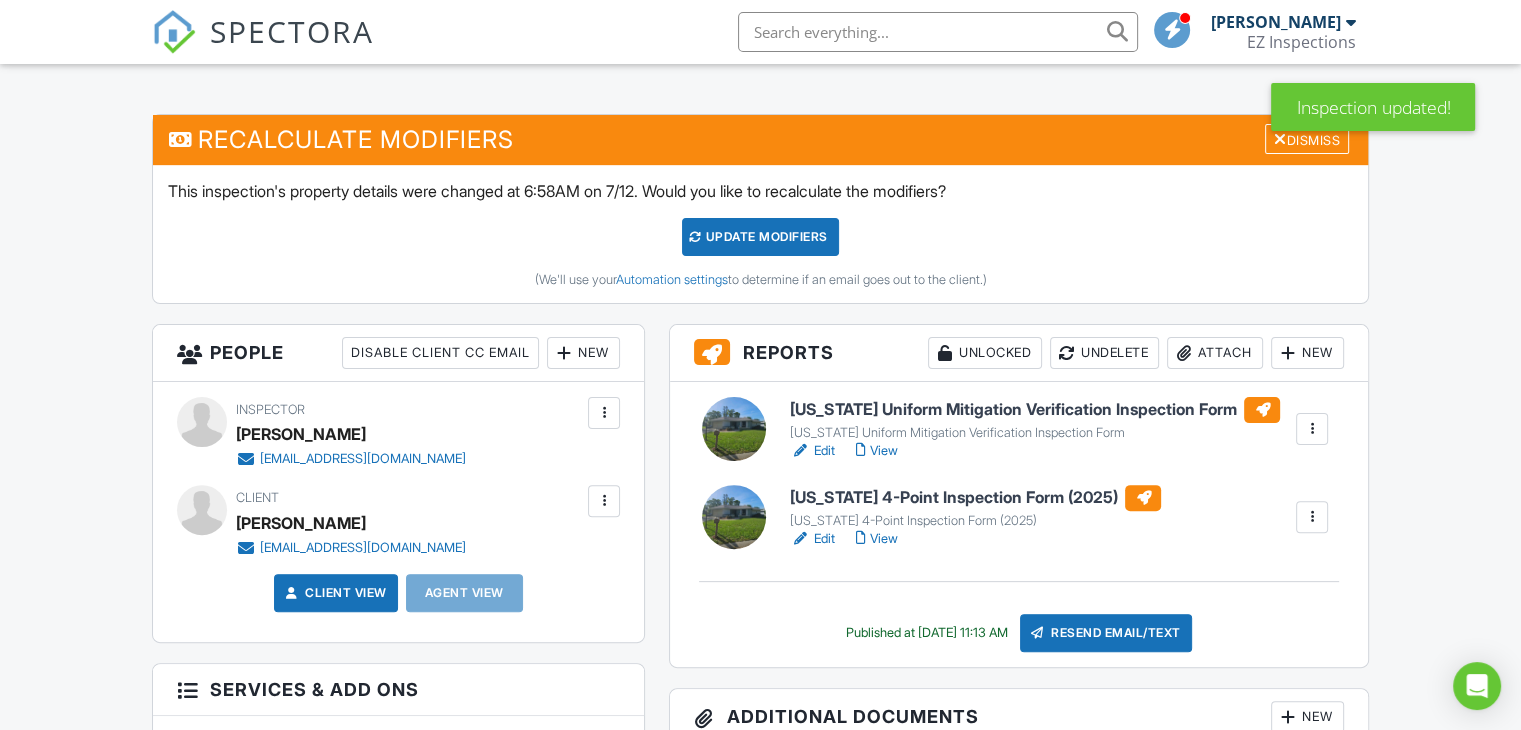 click on "New" at bounding box center [583, 353] 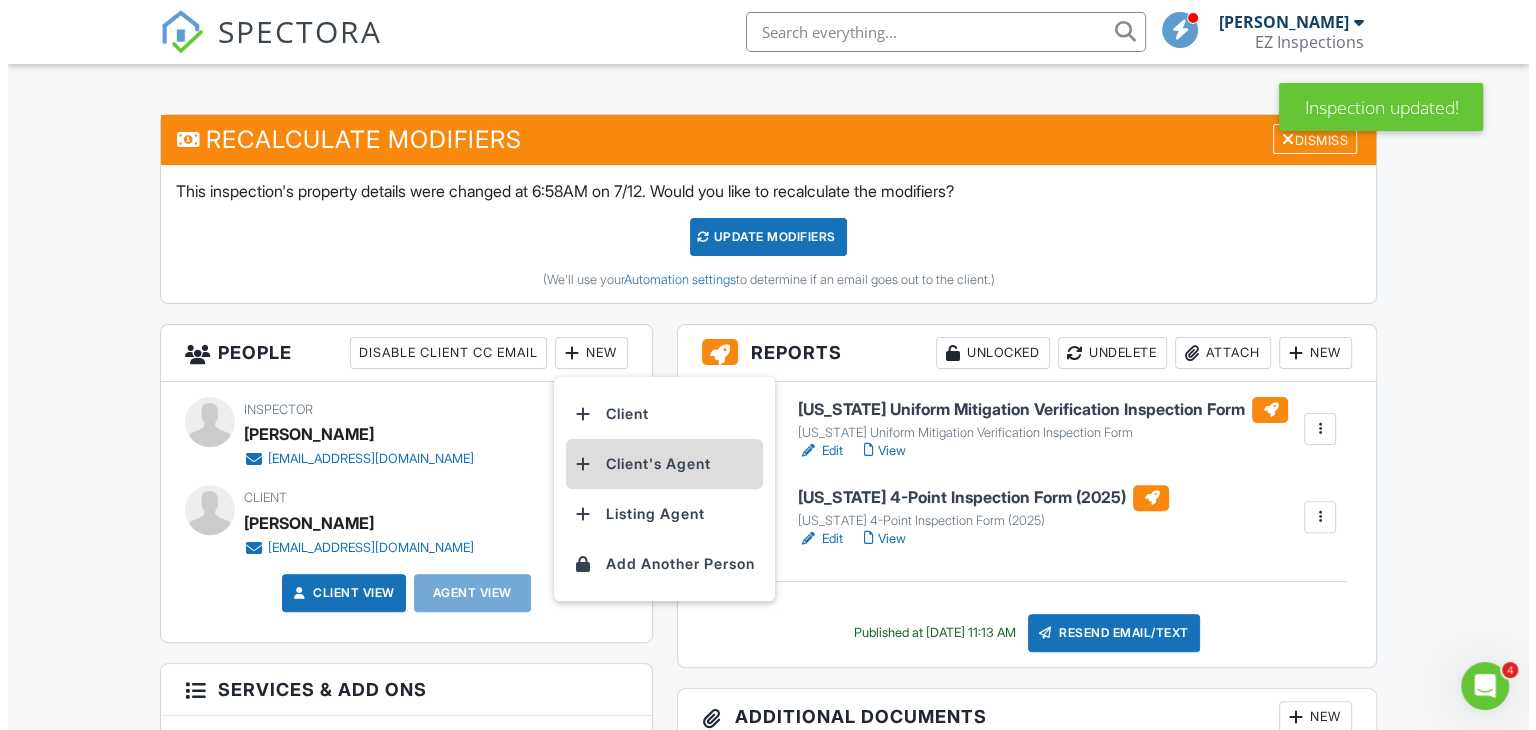 scroll, scrollTop: 0, scrollLeft: 0, axis: both 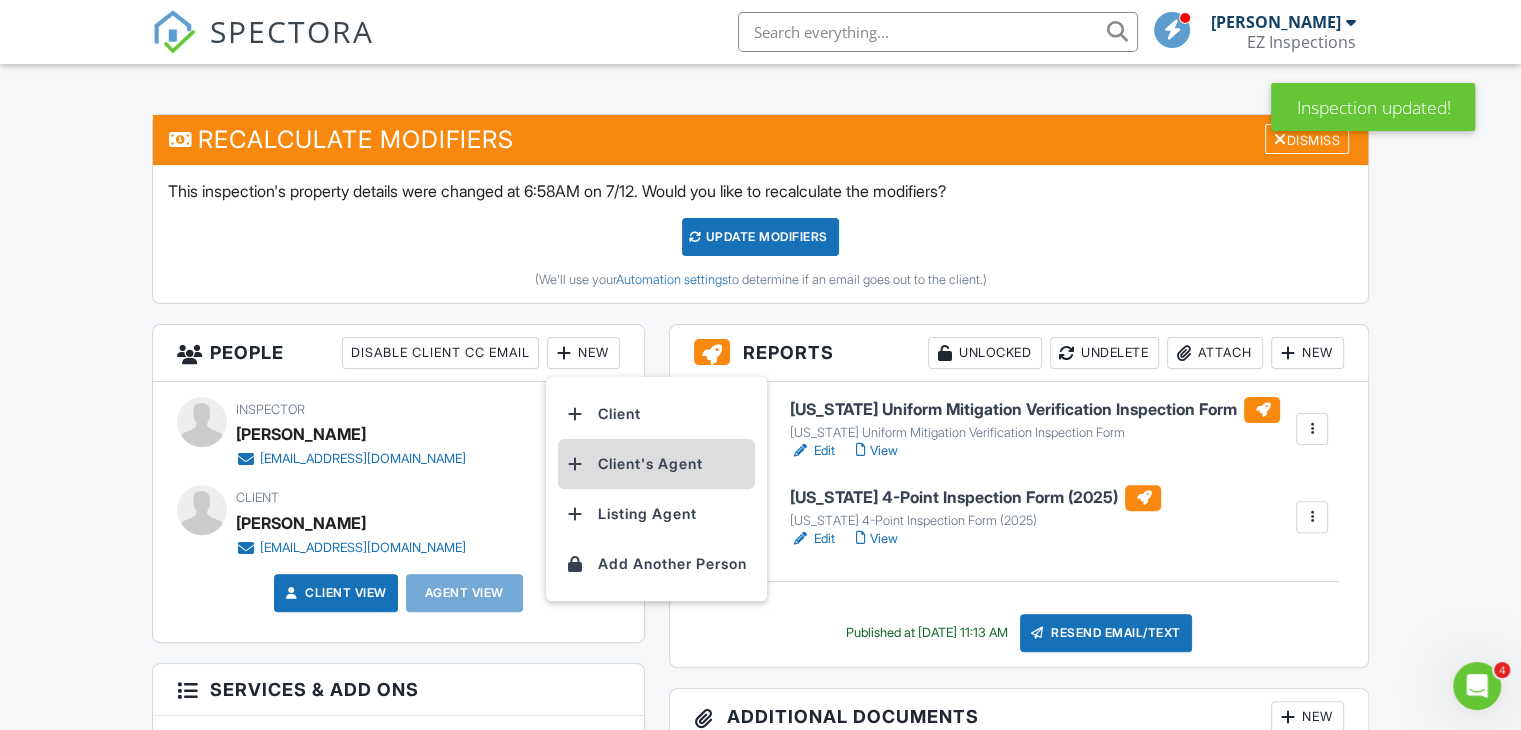 click on "Client's Agent" at bounding box center (656, 464) 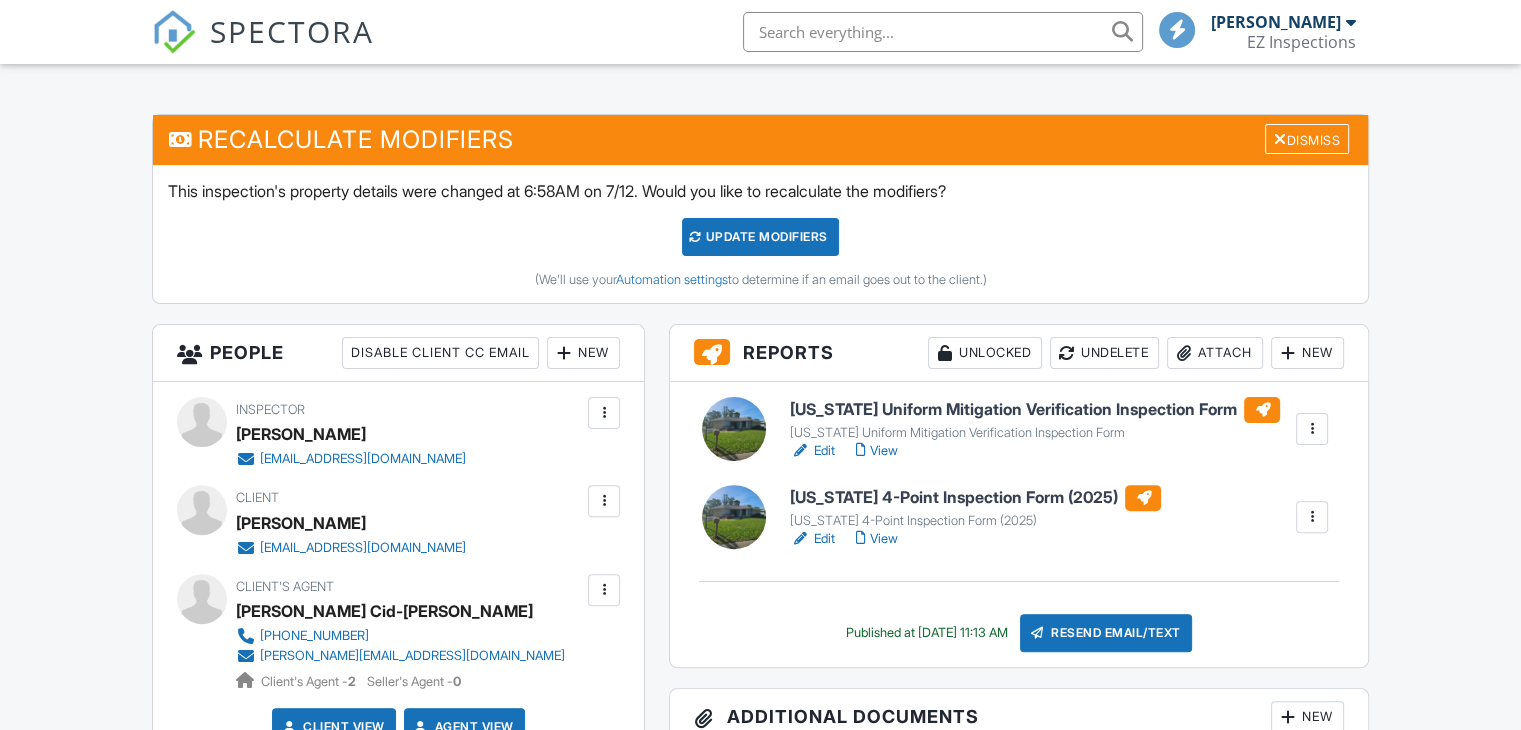 scroll, scrollTop: 472, scrollLeft: 0, axis: vertical 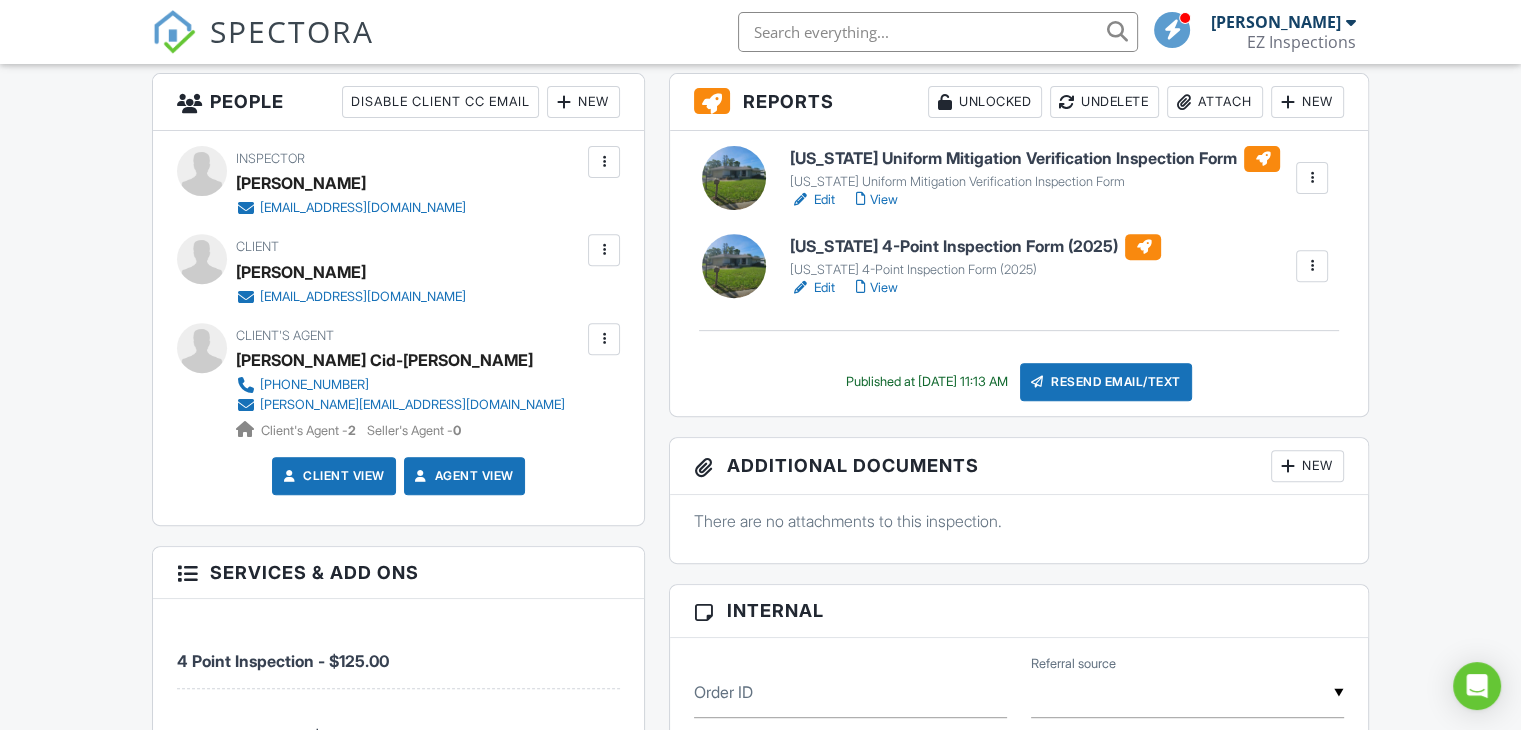 click at bounding box center (604, 250) 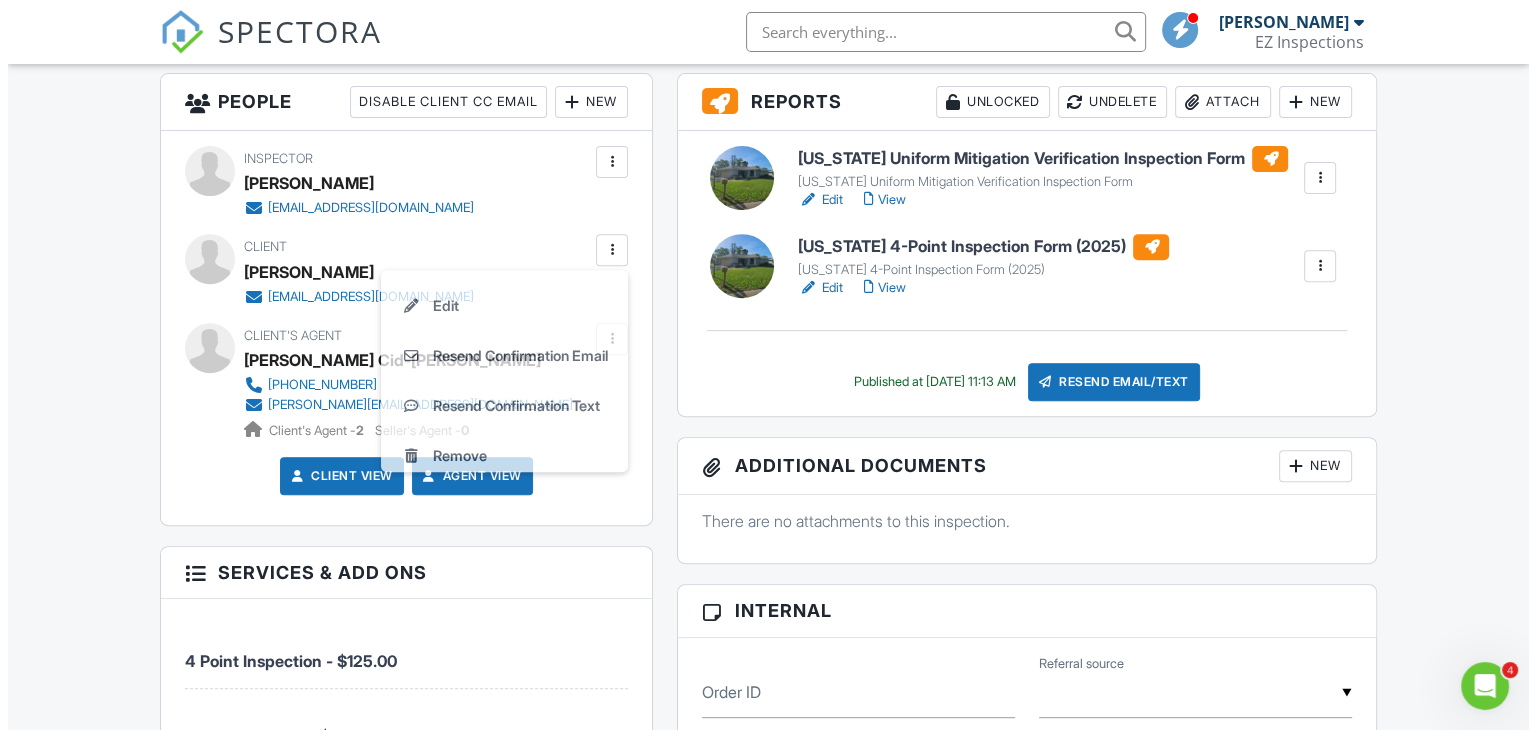 scroll, scrollTop: 0, scrollLeft: 0, axis: both 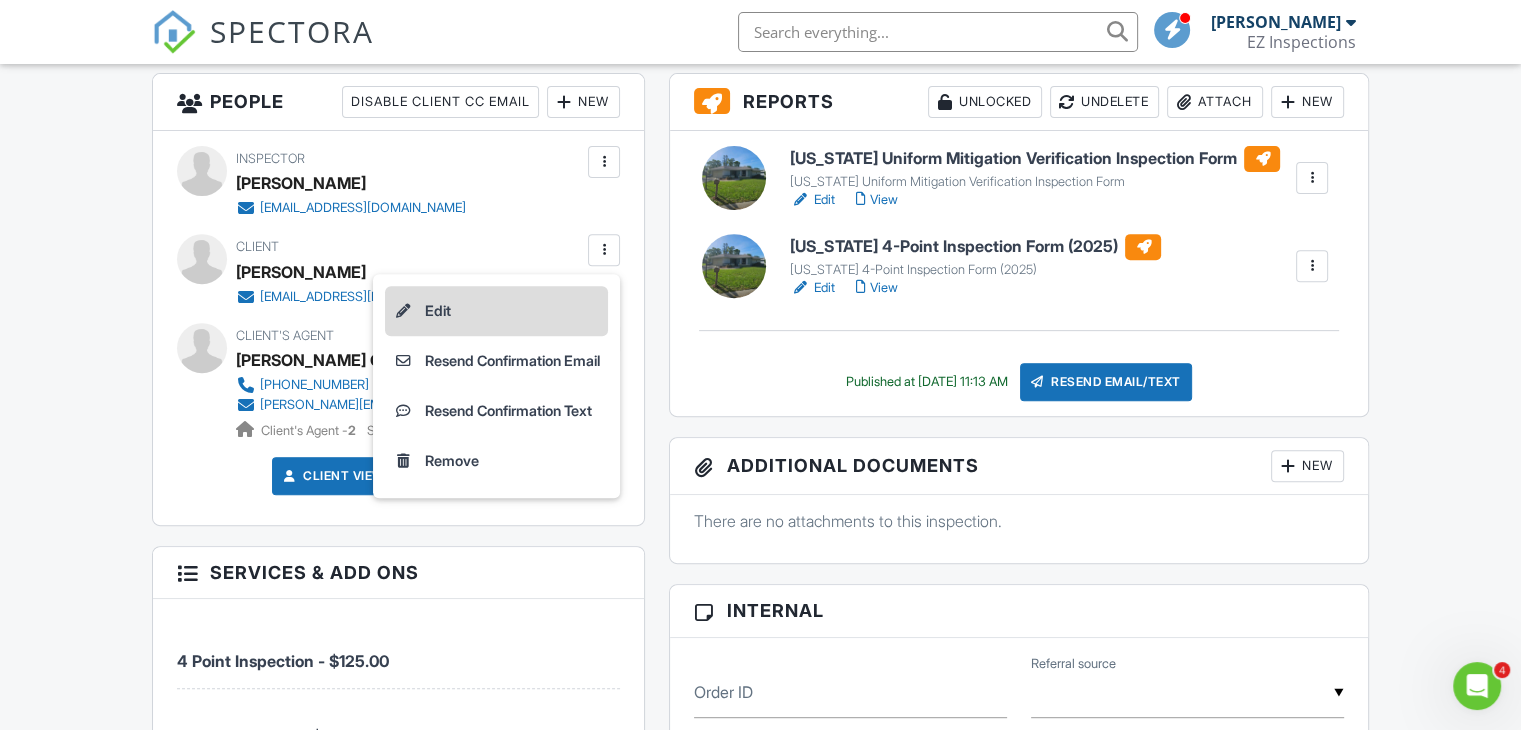 click on "Edit" at bounding box center (496, 311) 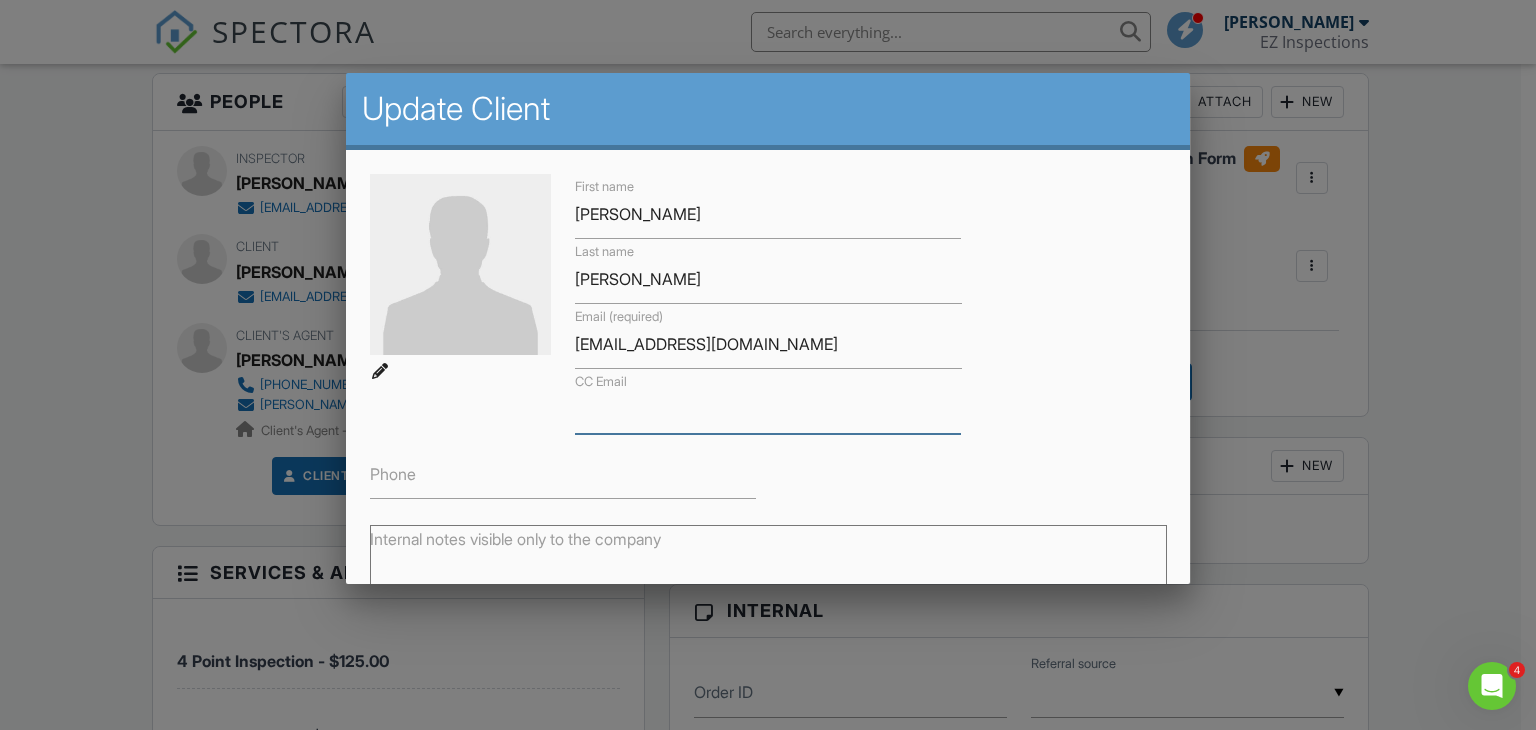 click on "CC Email" at bounding box center [768, 409] 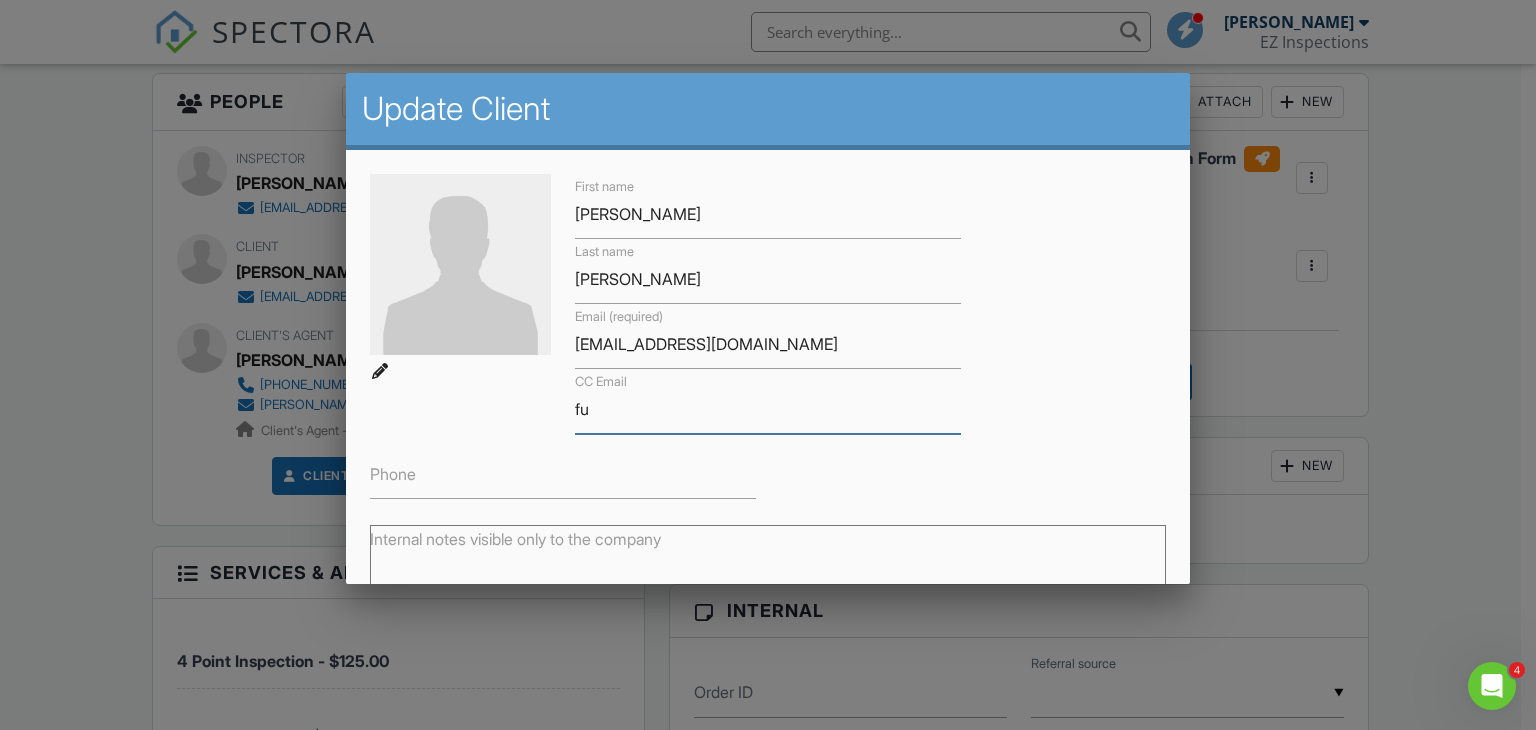 type on "f" 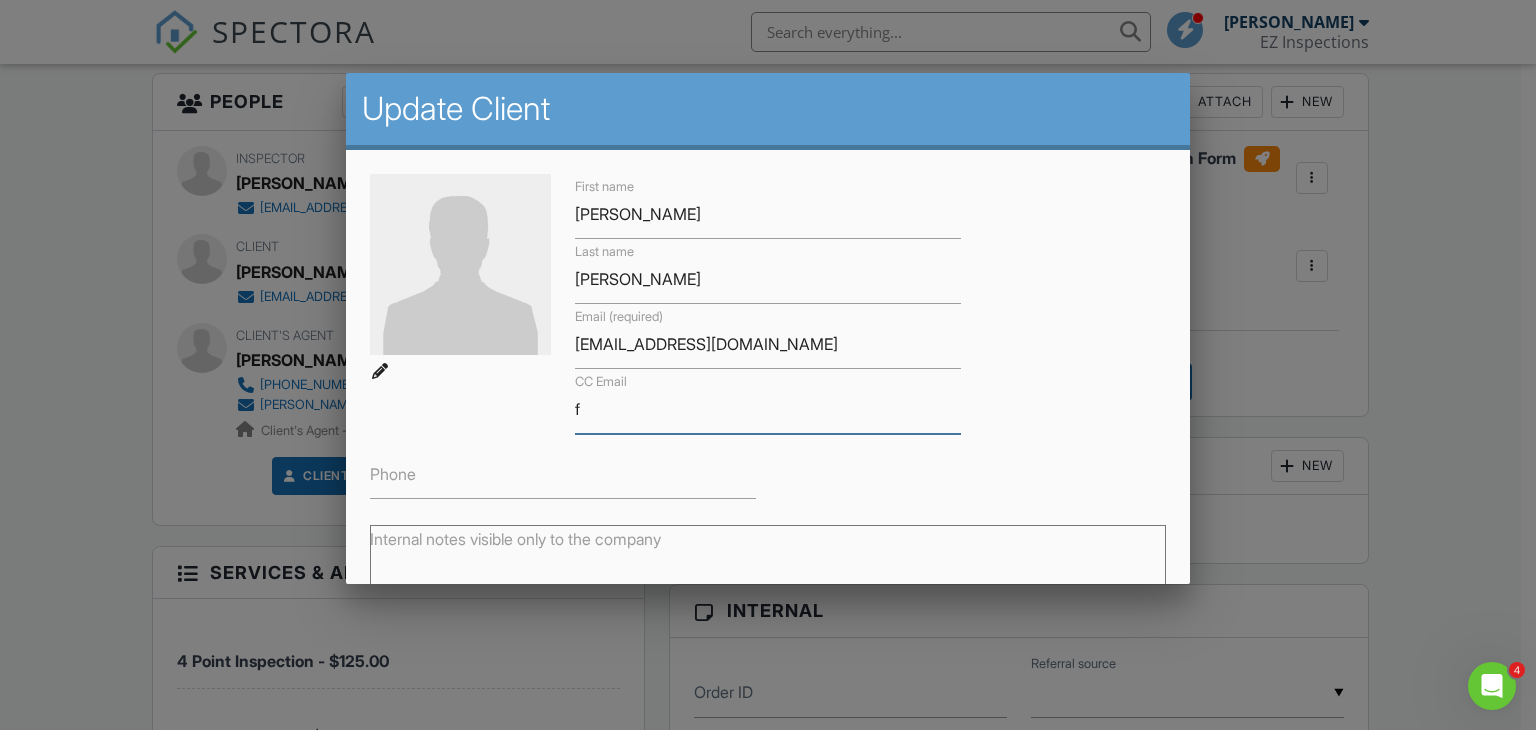 type 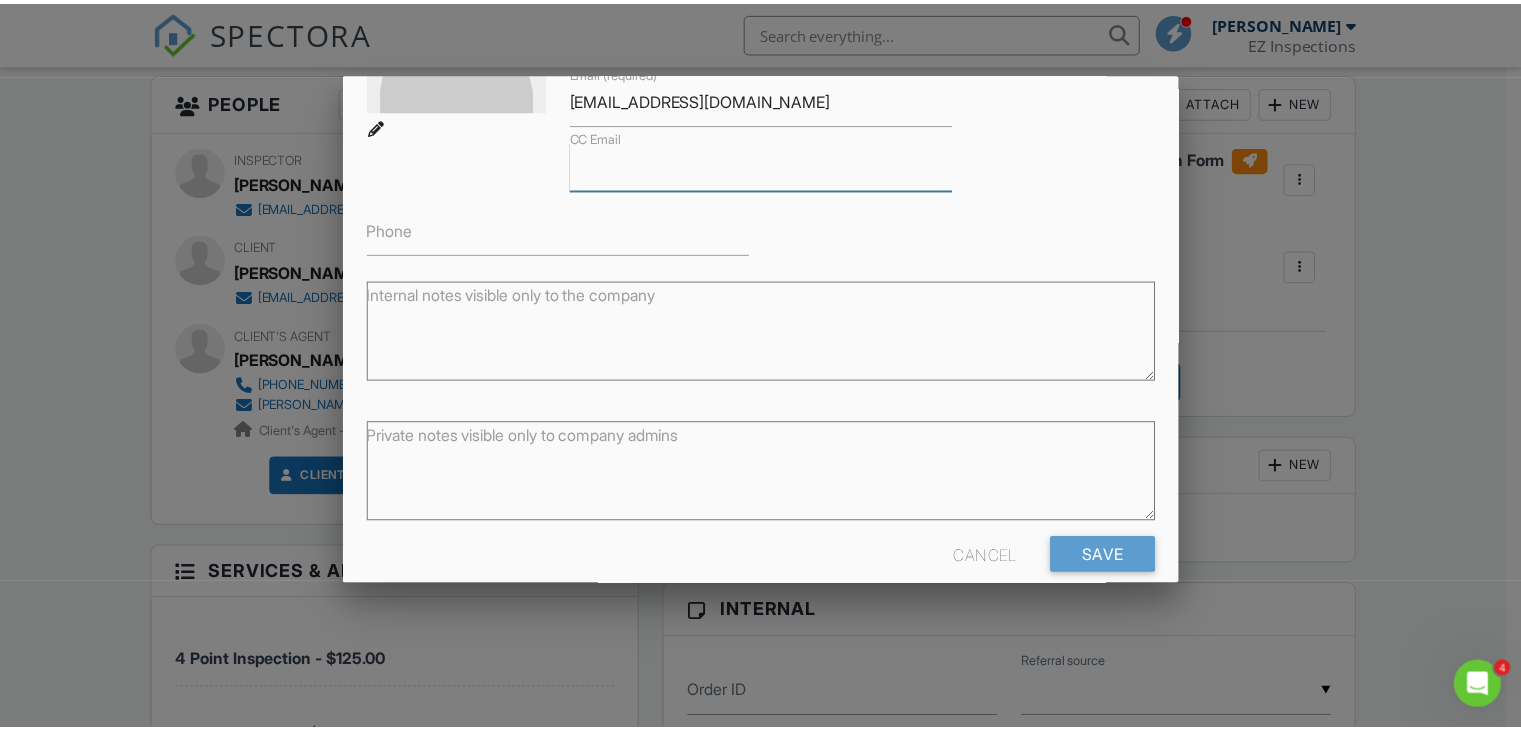 scroll, scrollTop: 272, scrollLeft: 0, axis: vertical 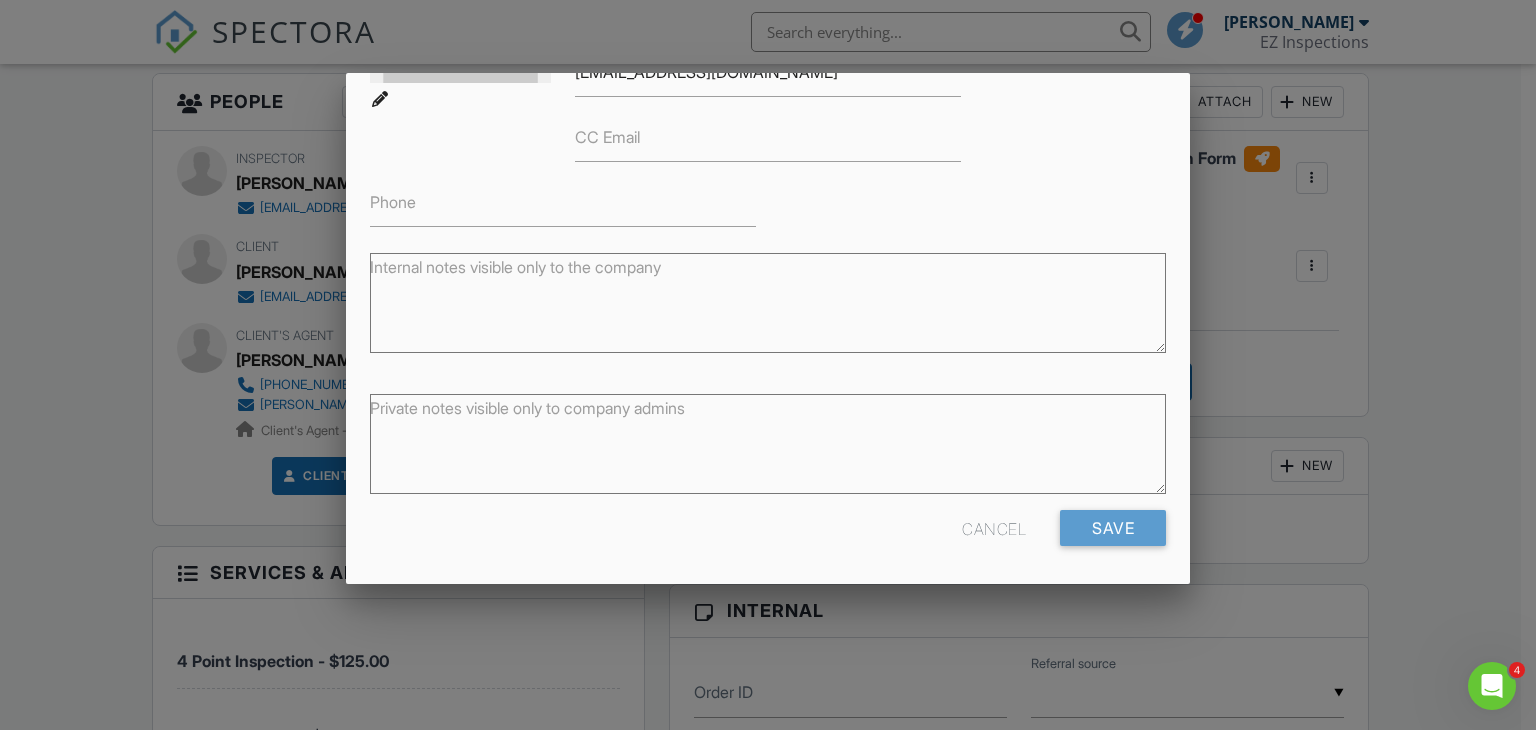 click on "Cancel" at bounding box center [994, 528] 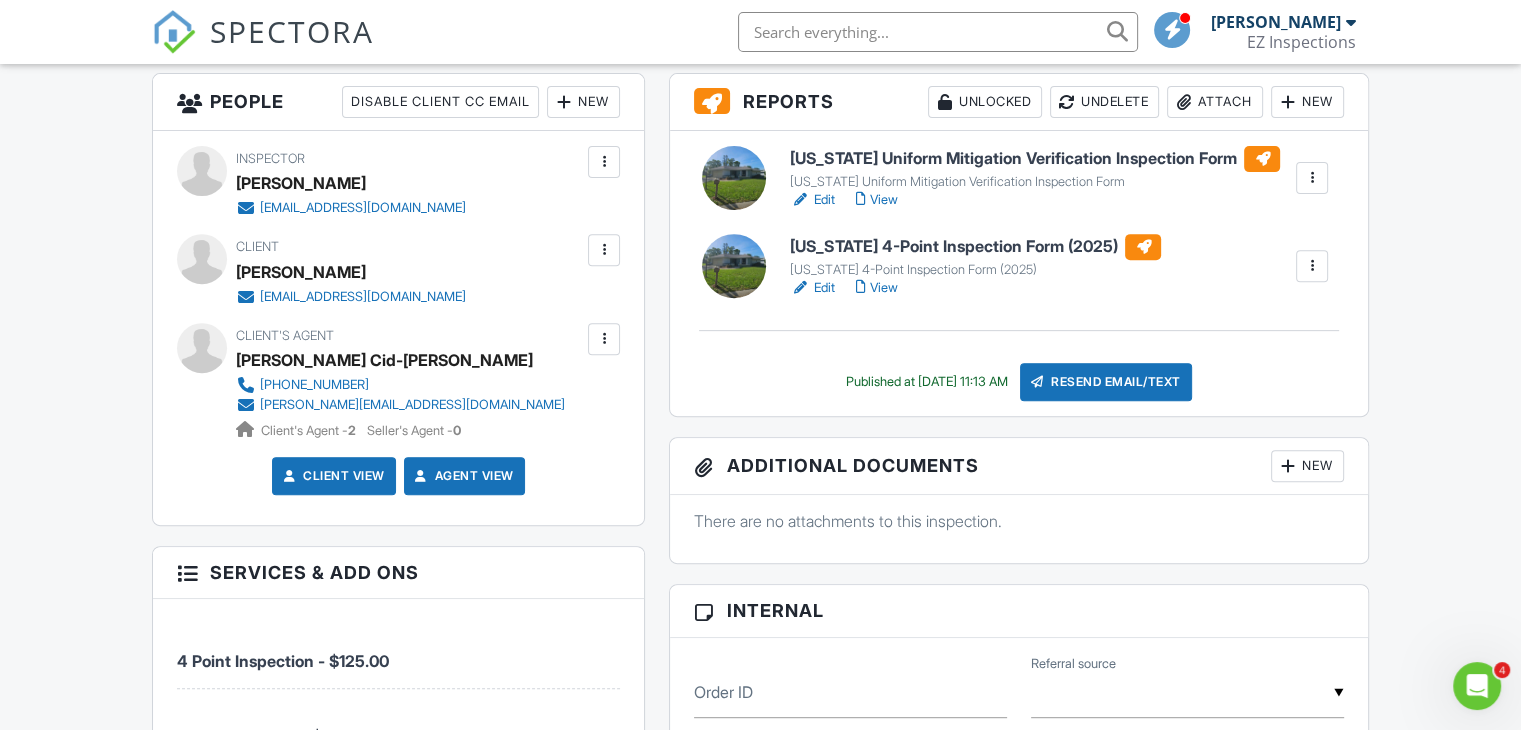 click at bounding box center (604, 339) 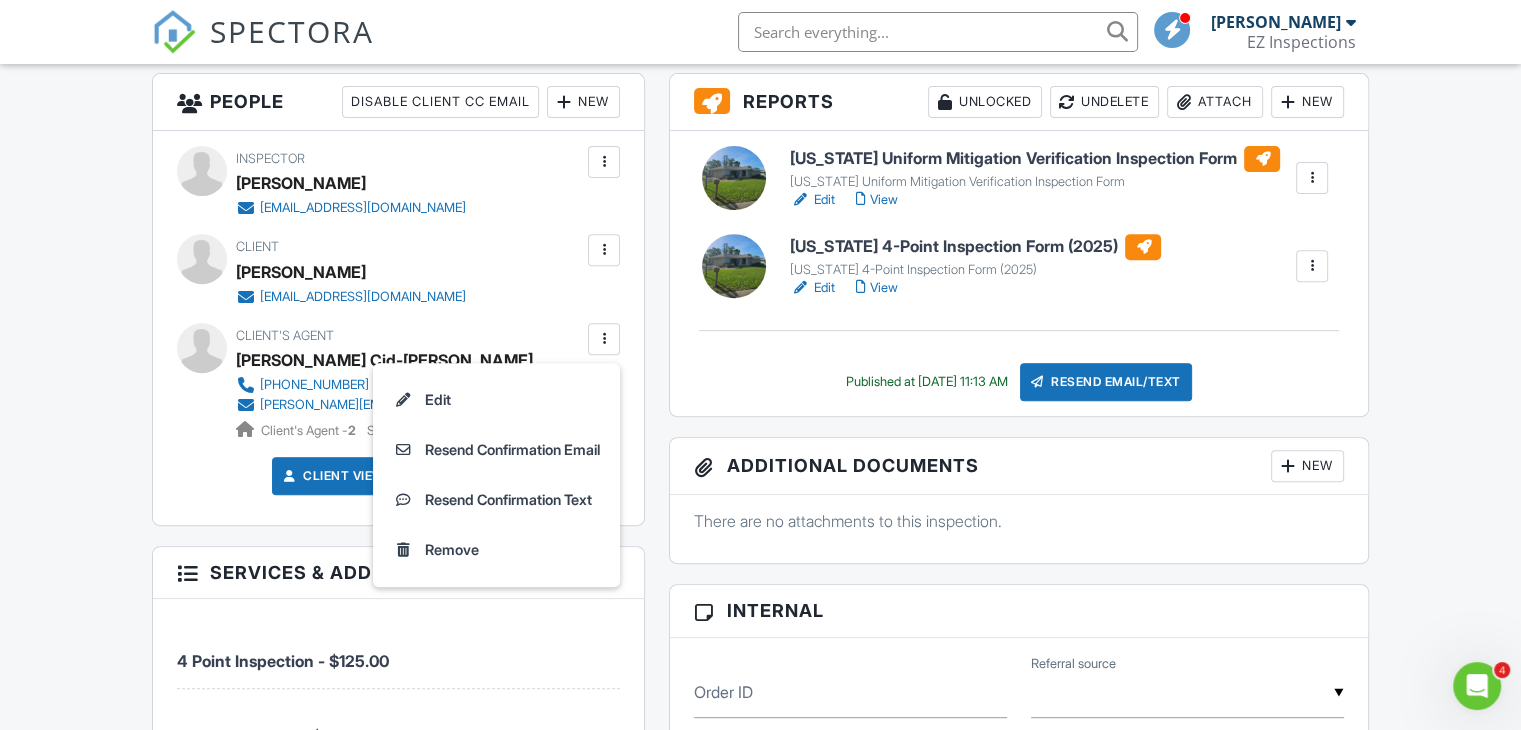 click at bounding box center (604, 339) 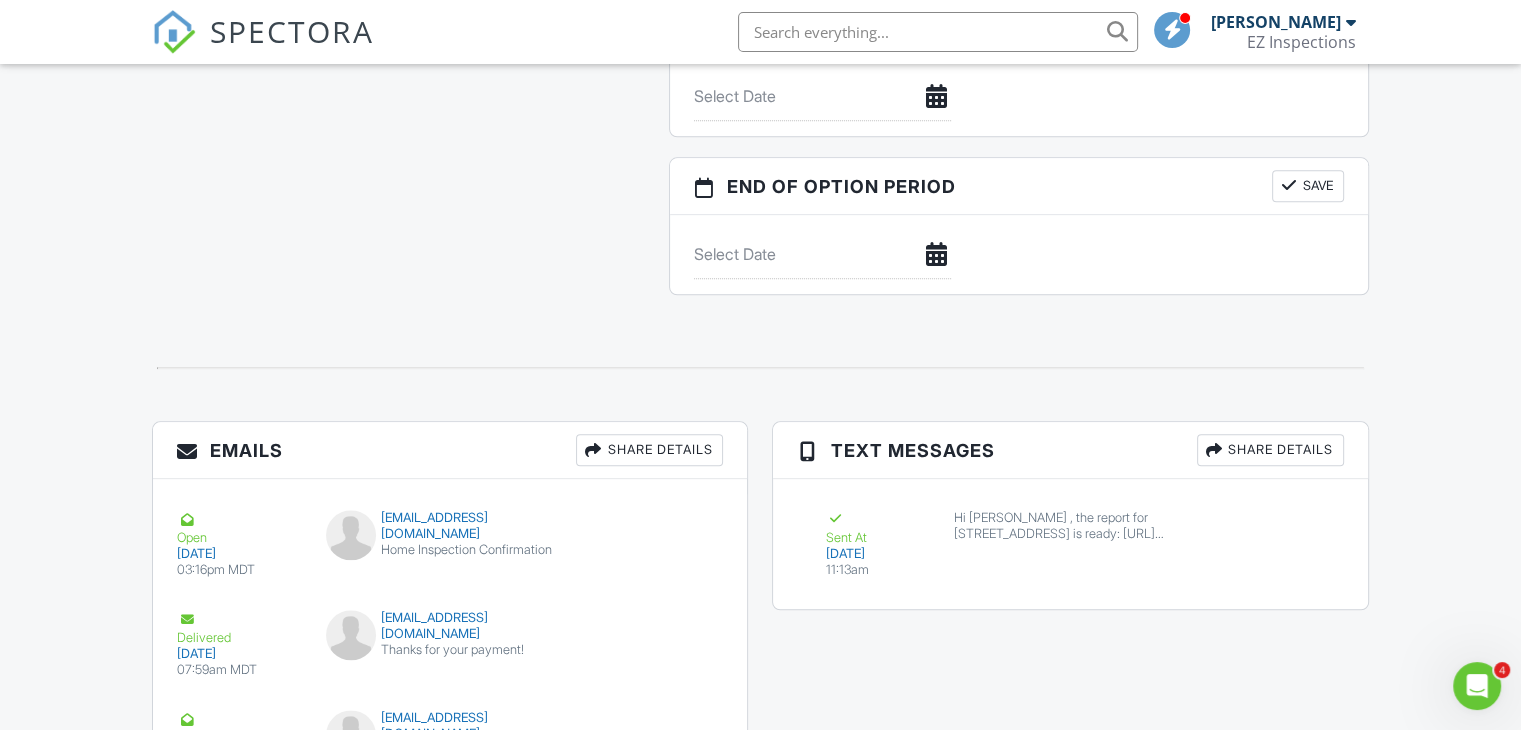 scroll, scrollTop: 2477, scrollLeft: 0, axis: vertical 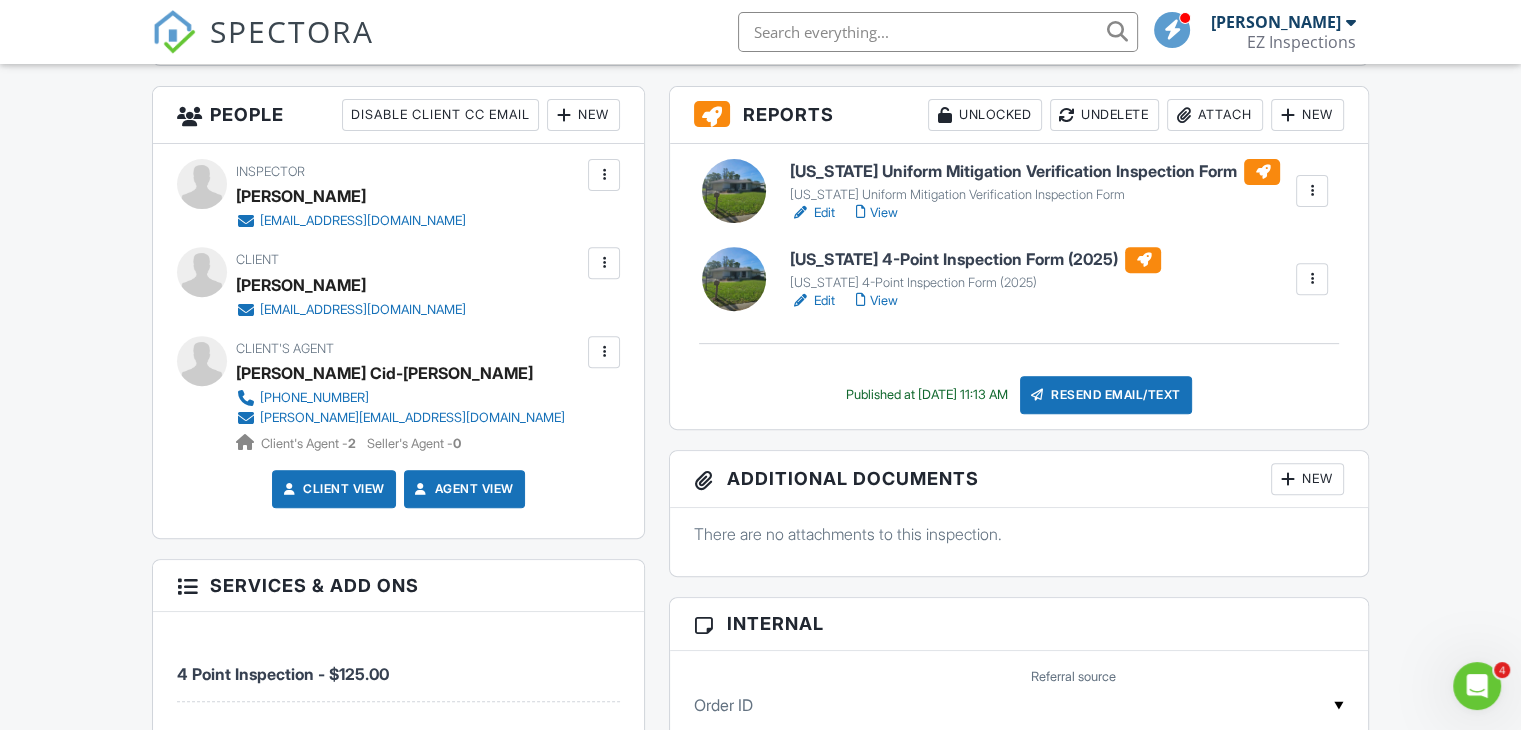 click on "Client View" at bounding box center (332, 489) 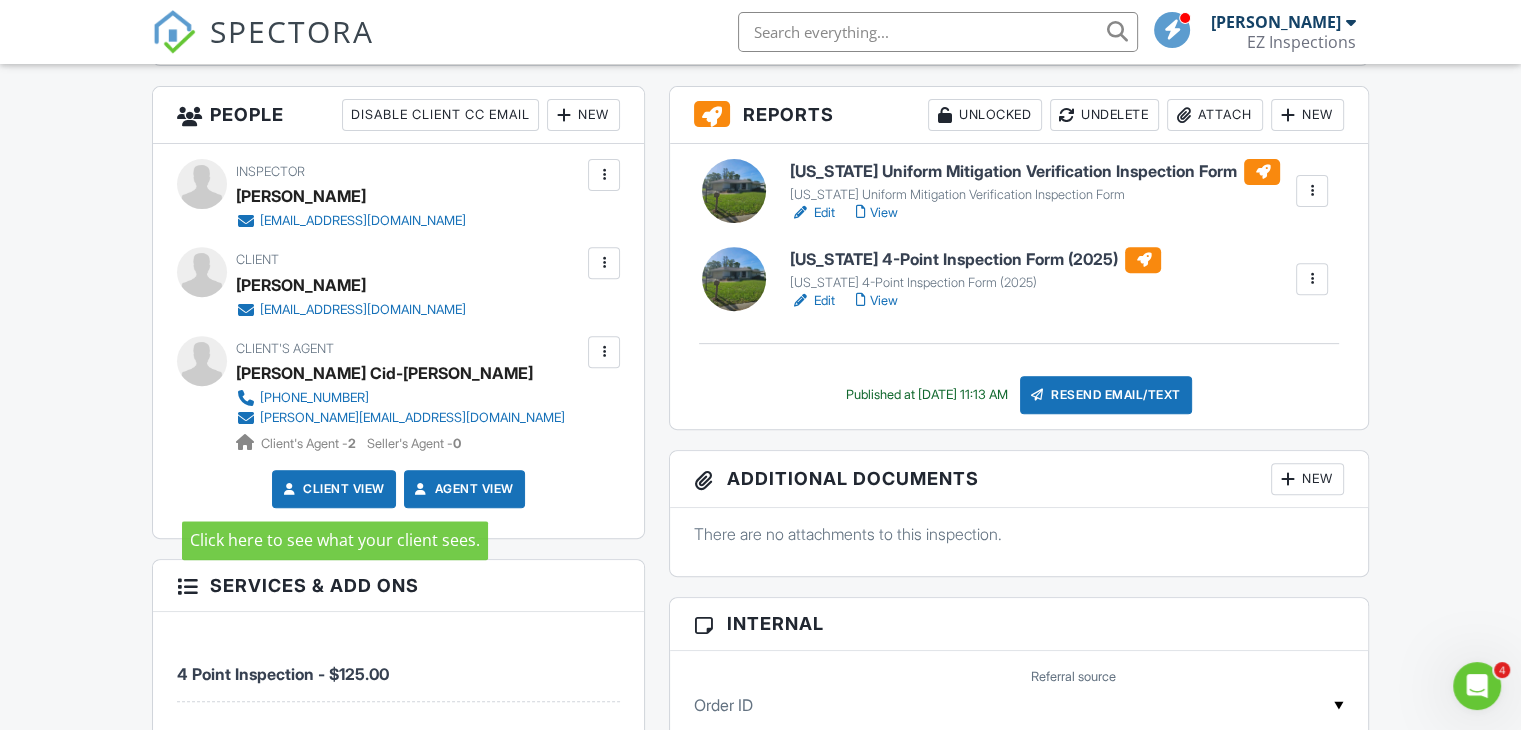 click on "Agent View" at bounding box center [464, 489] 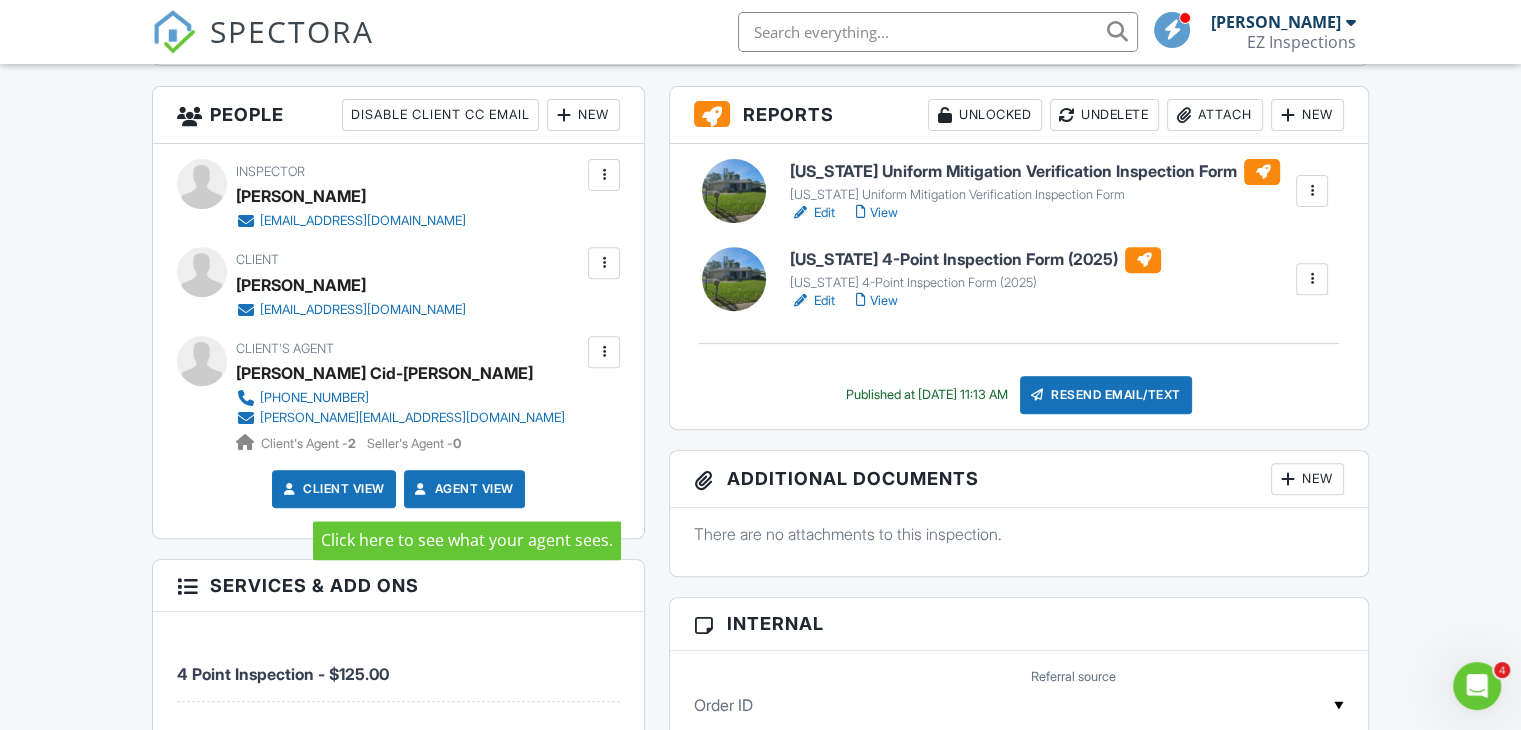 click on "Agent View" at bounding box center [462, 489] 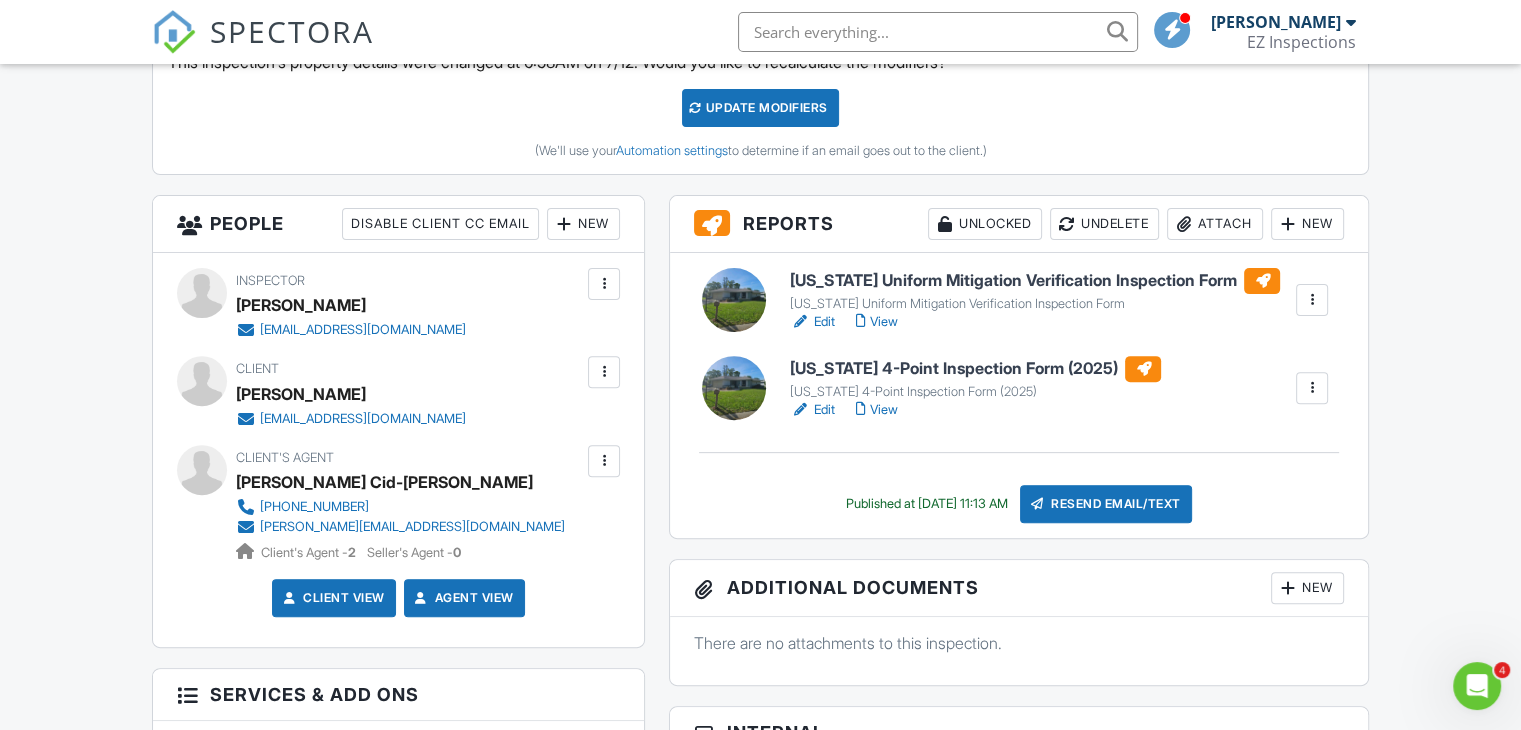 scroll, scrollTop: 583, scrollLeft: 0, axis: vertical 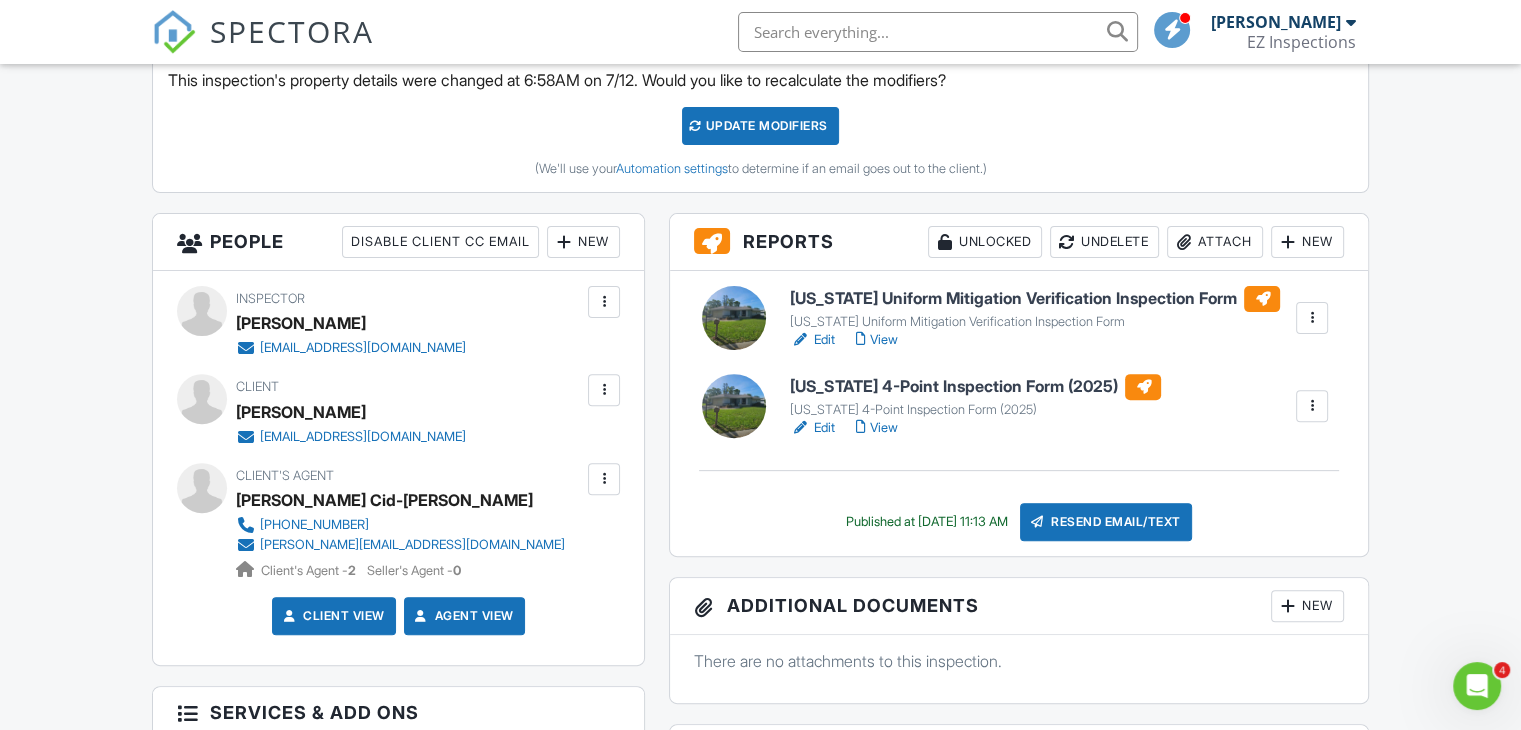 click at bounding box center (1312, 318) 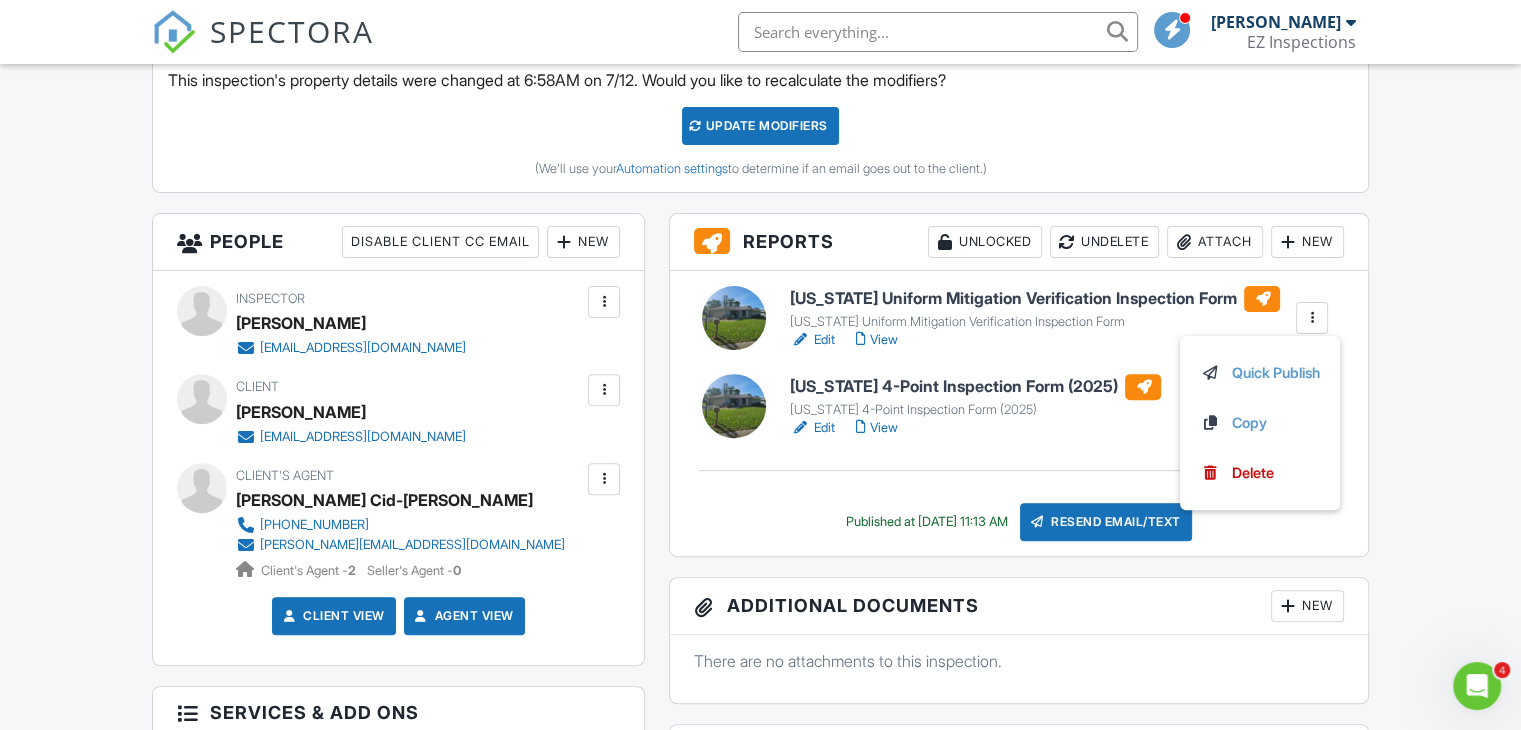 click on "Edit
View" at bounding box center (1035, 340) 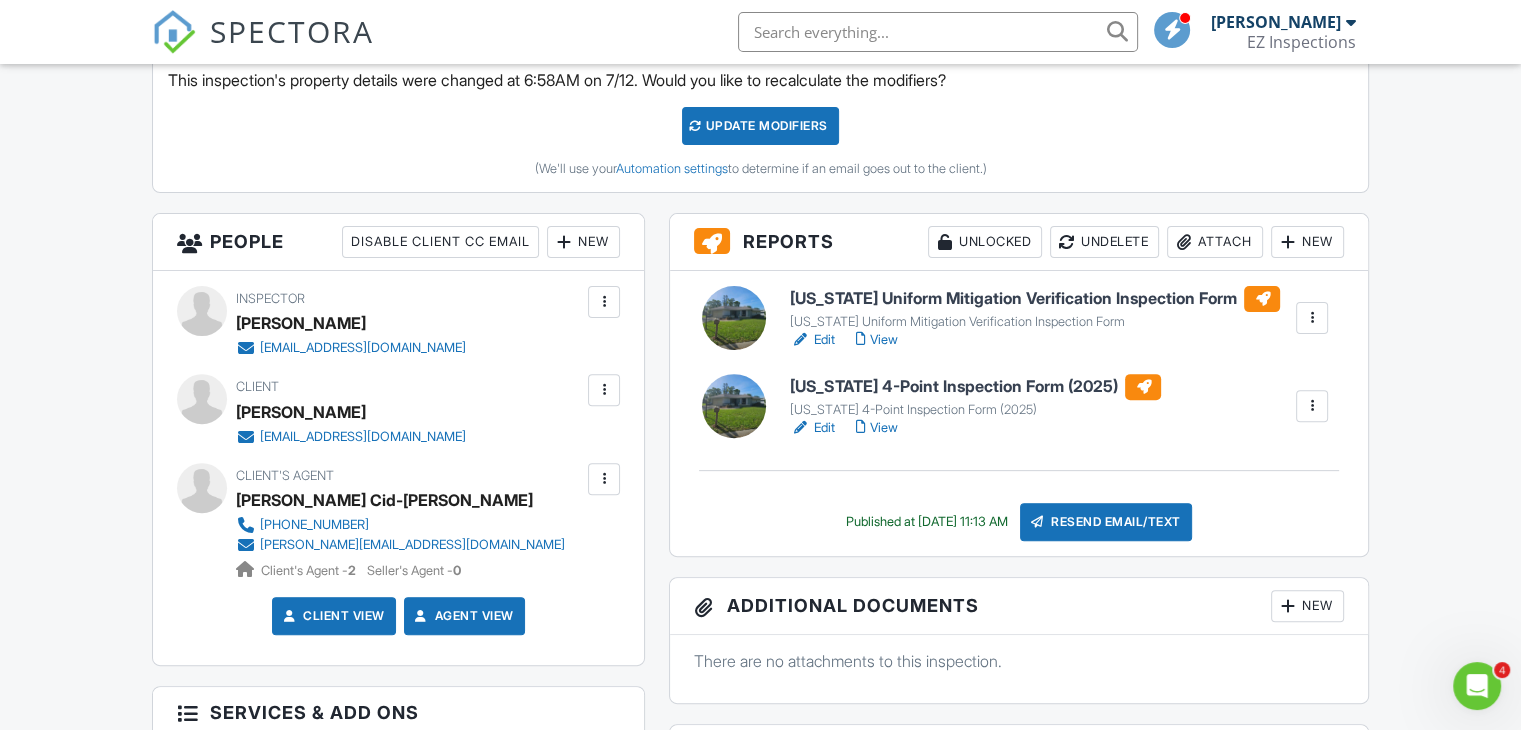 click on "View" at bounding box center (876, 340) 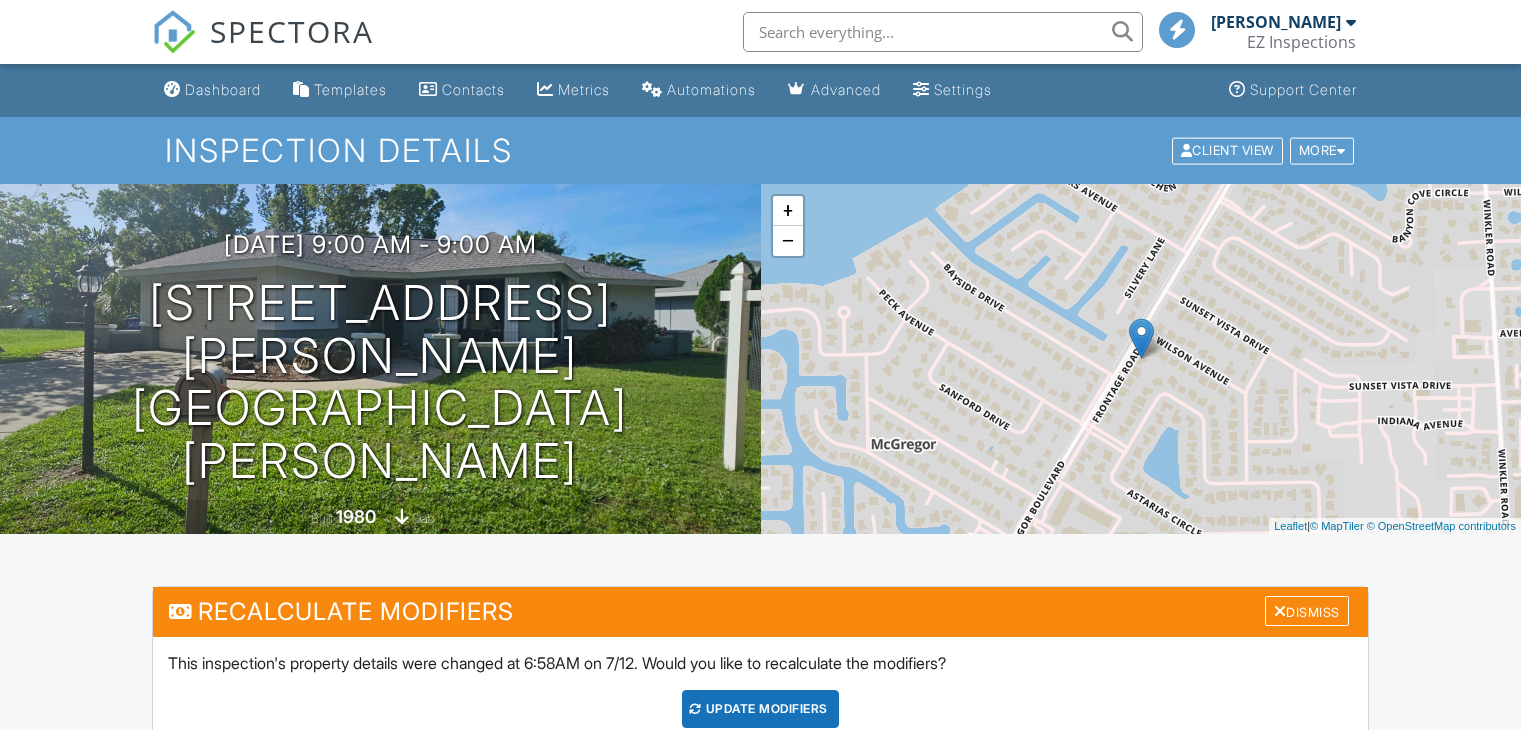 click at bounding box center (760, 365) 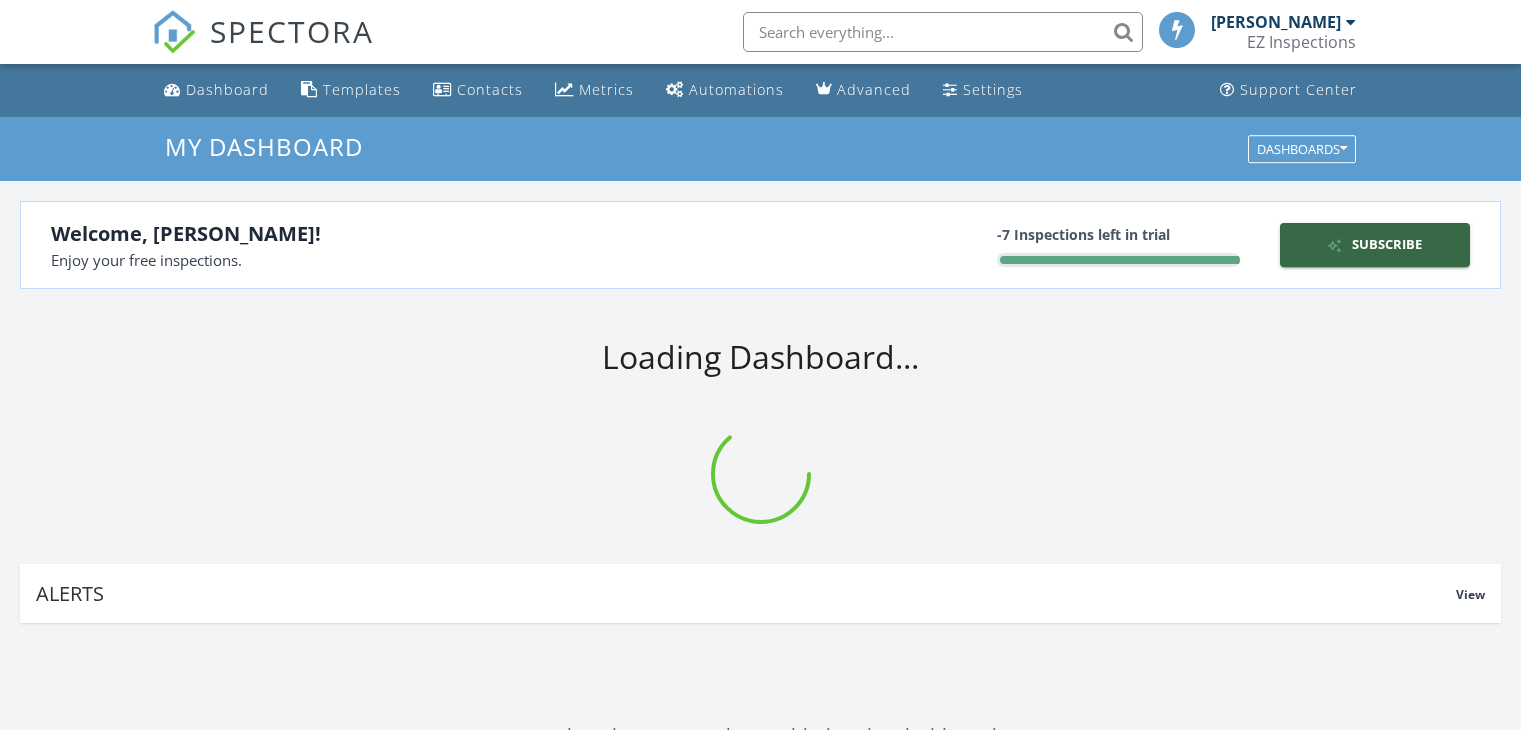 scroll, scrollTop: 0, scrollLeft: 0, axis: both 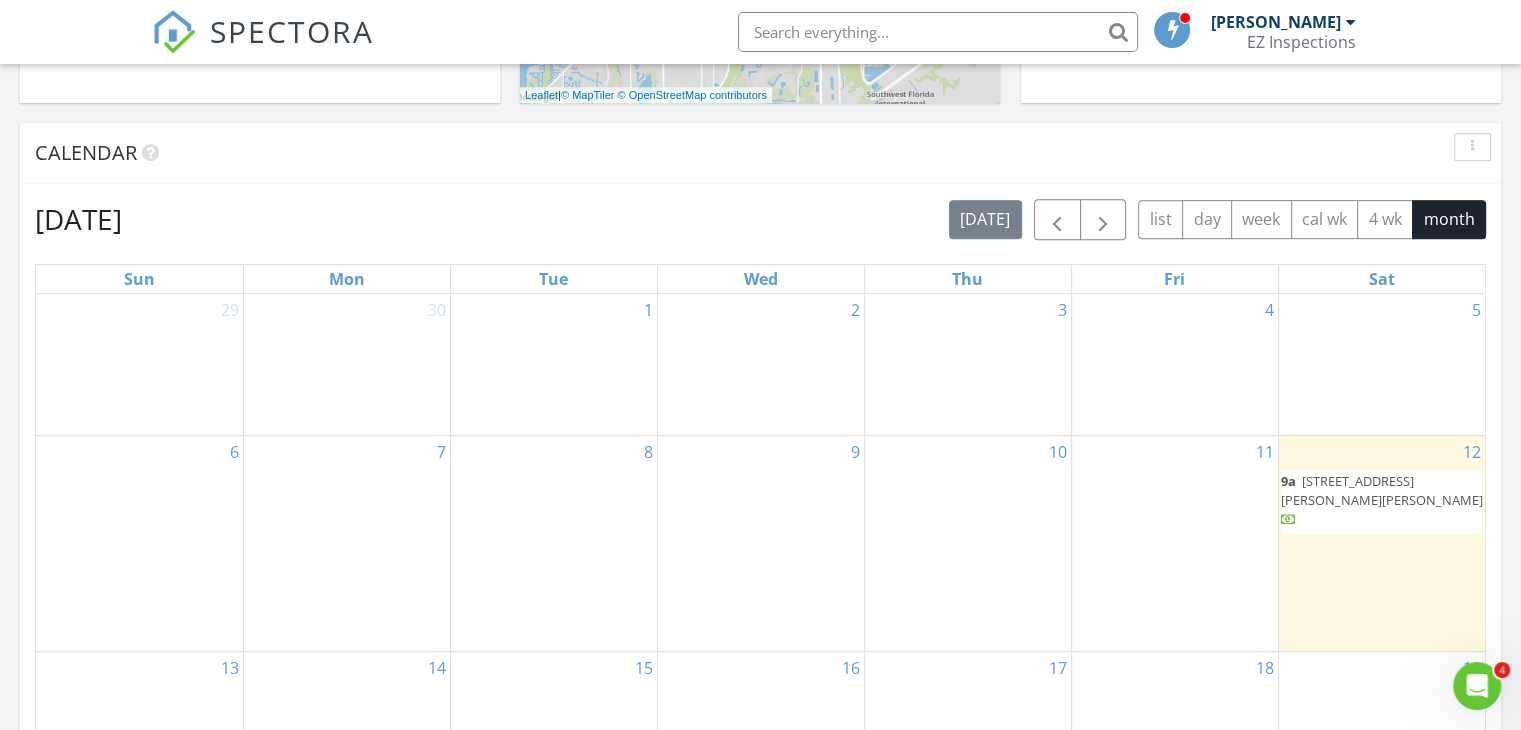 click on "12
9a
12331 McGregor blvd , Fort myers  33919" at bounding box center [1382, 543] 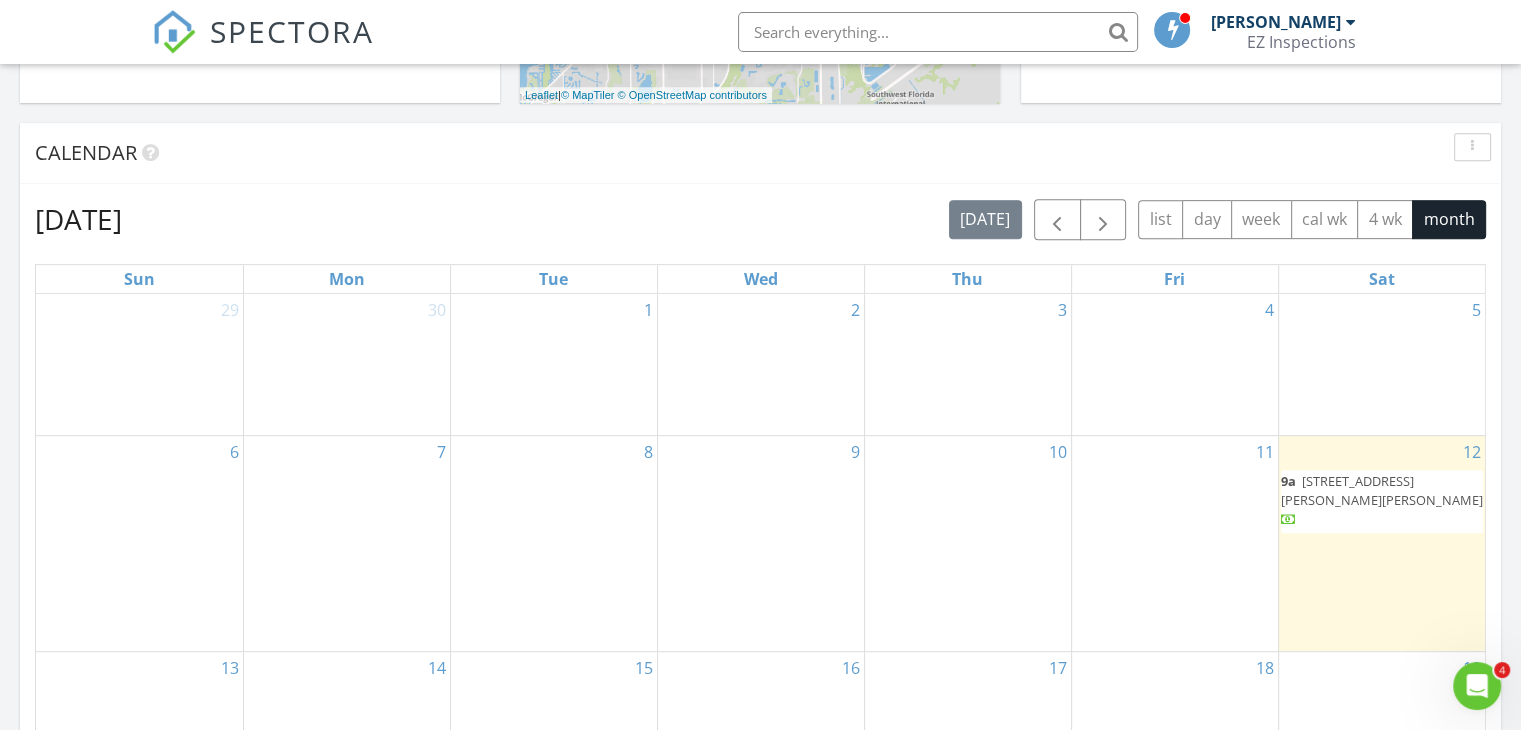 click on "12331 McGregor blvd , Fort myers  33919" at bounding box center [1382, 490] 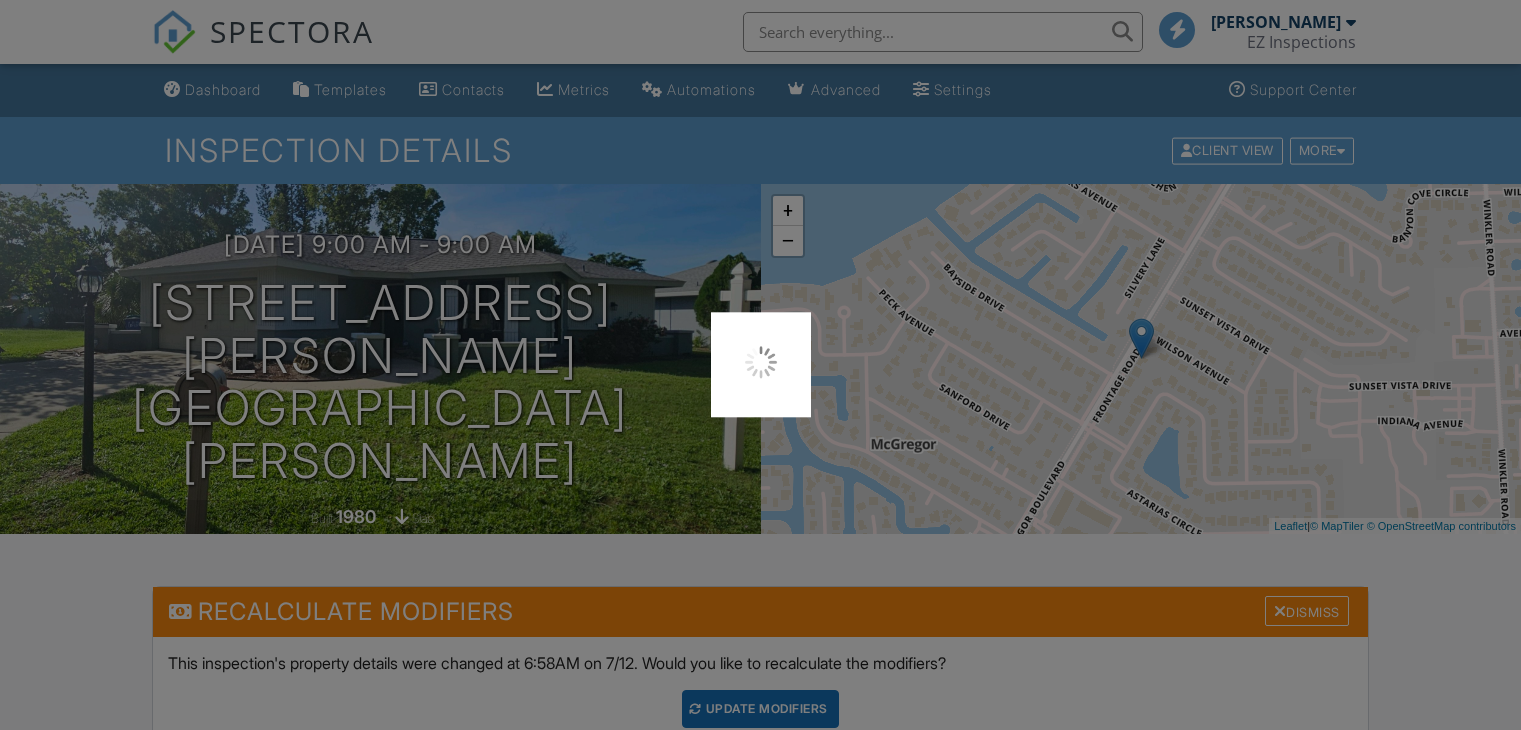 scroll, scrollTop: 551, scrollLeft: 0, axis: vertical 